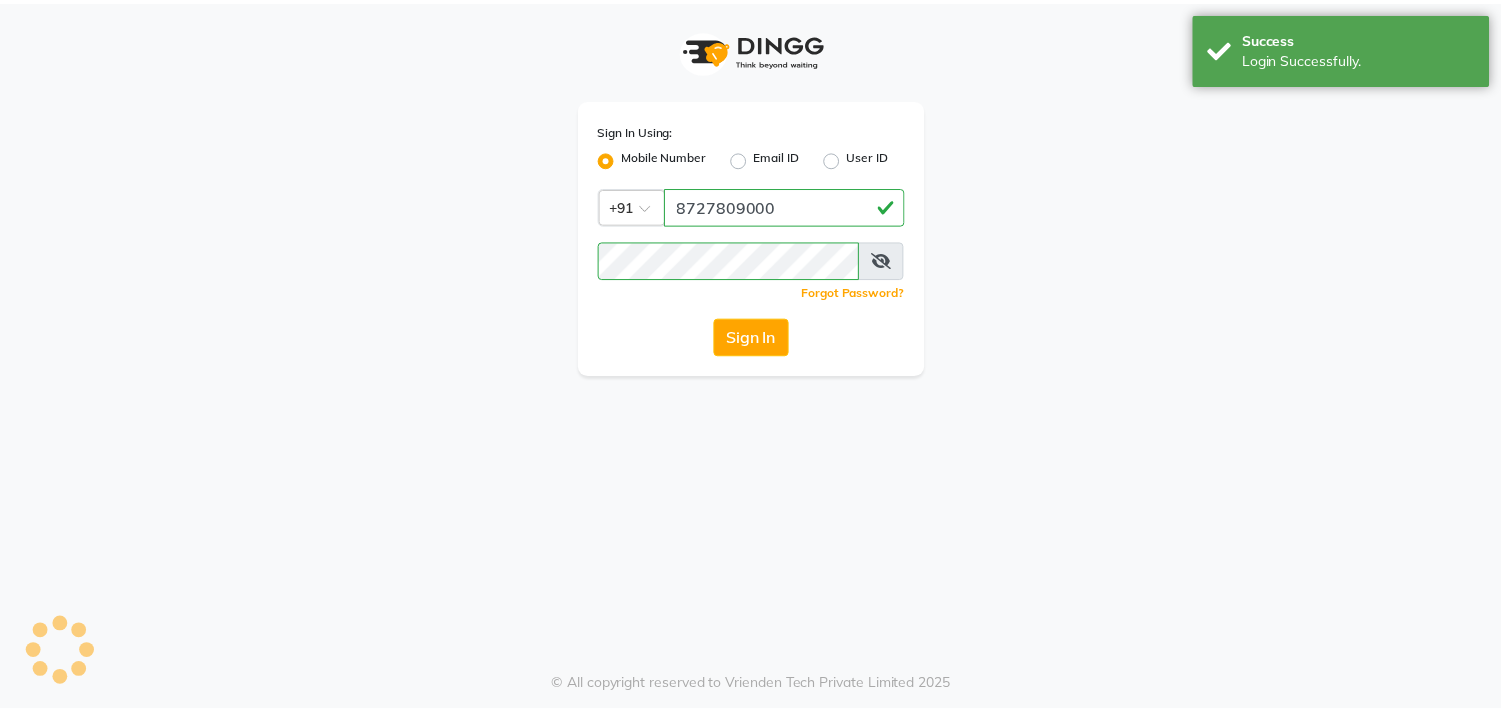 scroll, scrollTop: 0, scrollLeft: 0, axis: both 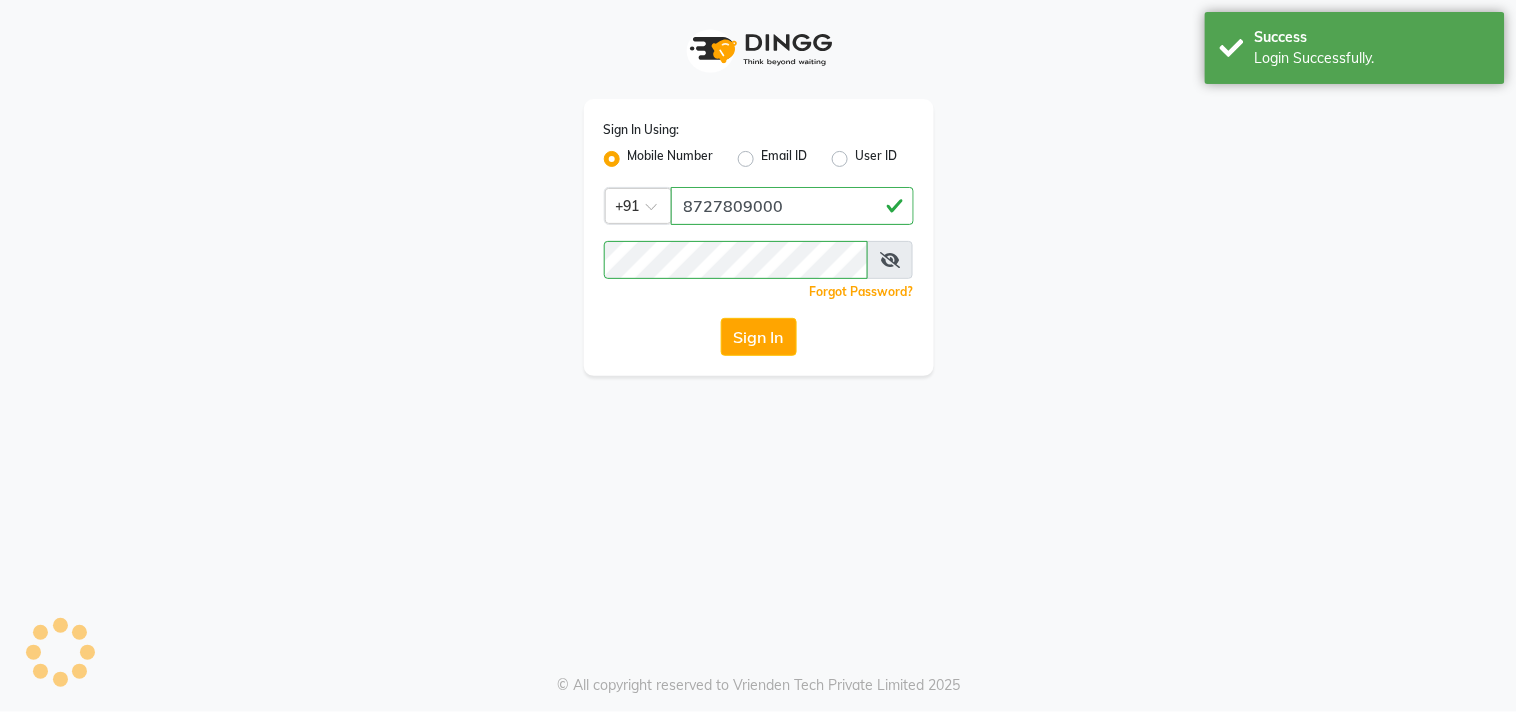 select on "75" 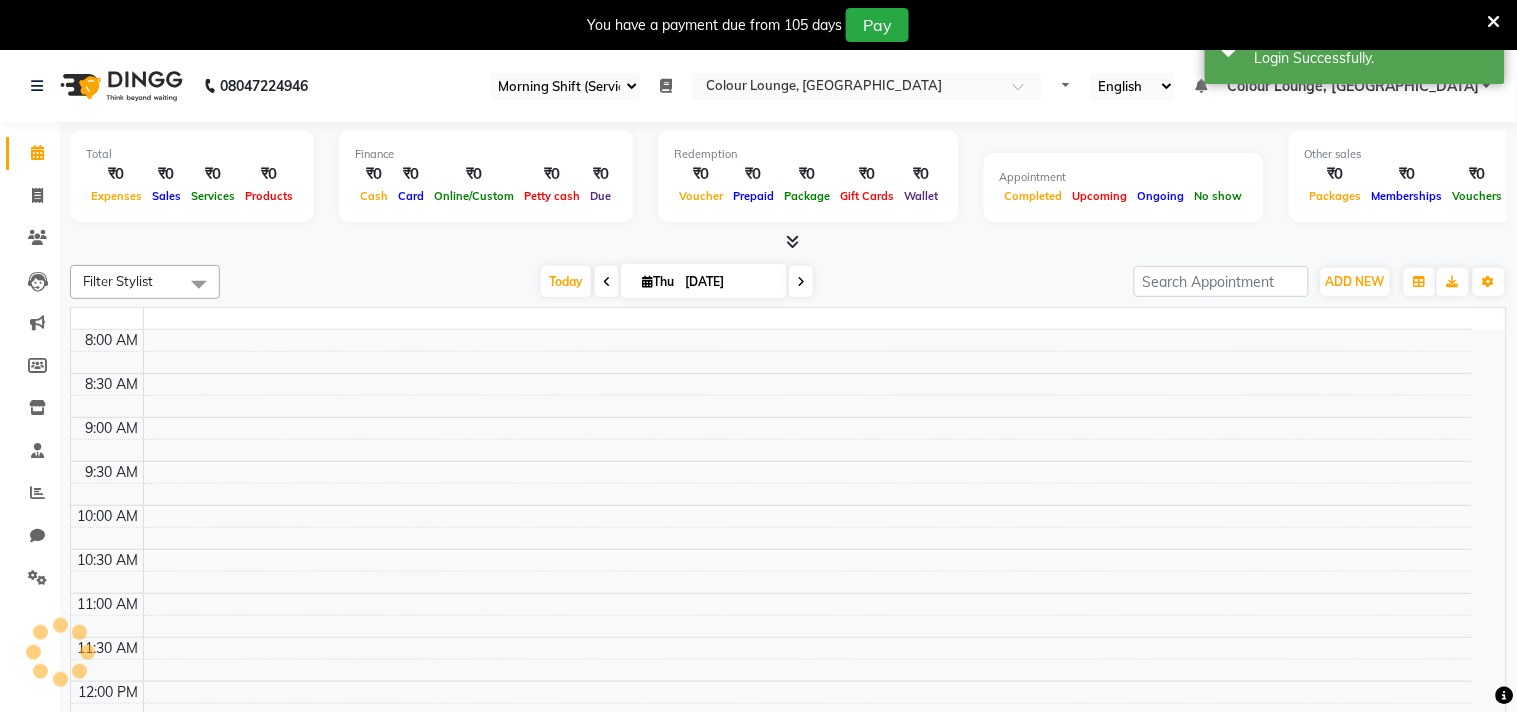 click at bounding box center (1494, 22) 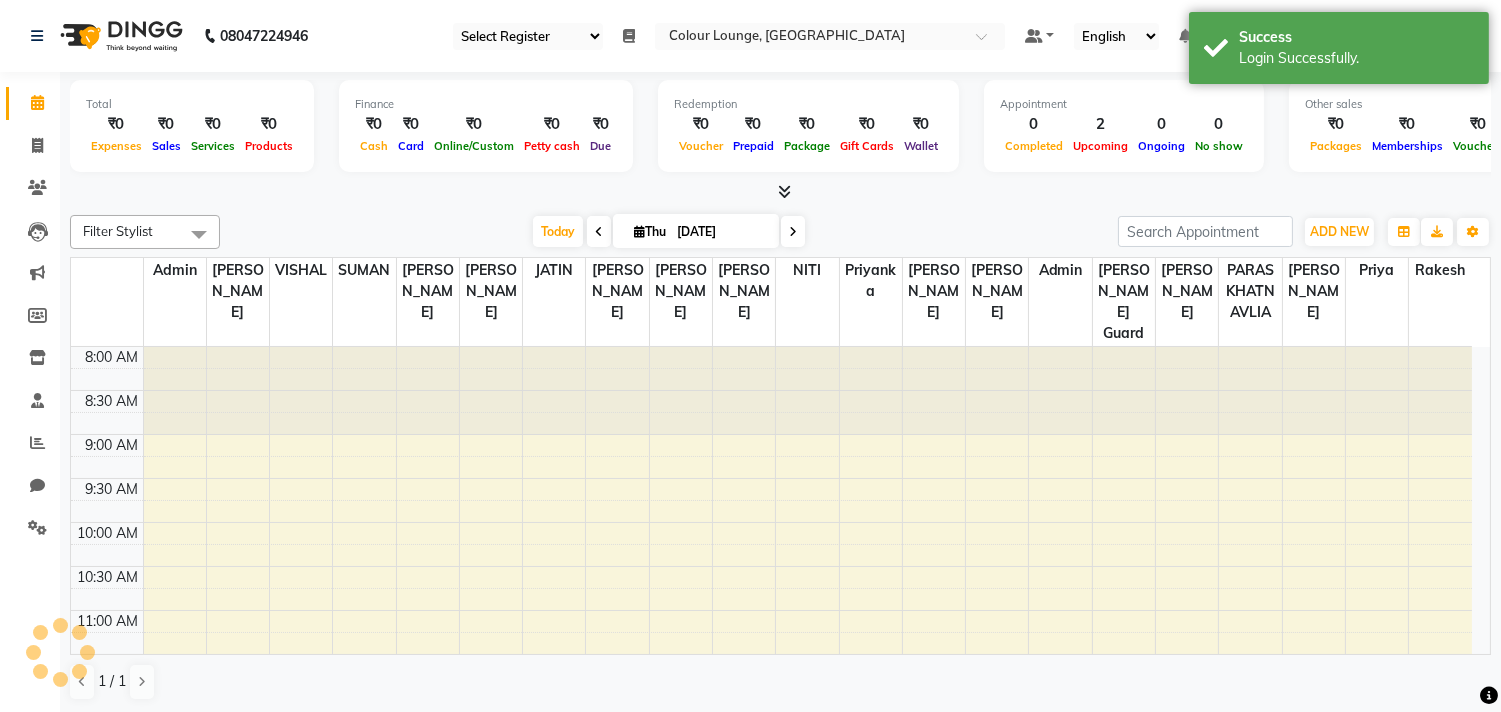scroll, scrollTop: 0, scrollLeft: 0, axis: both 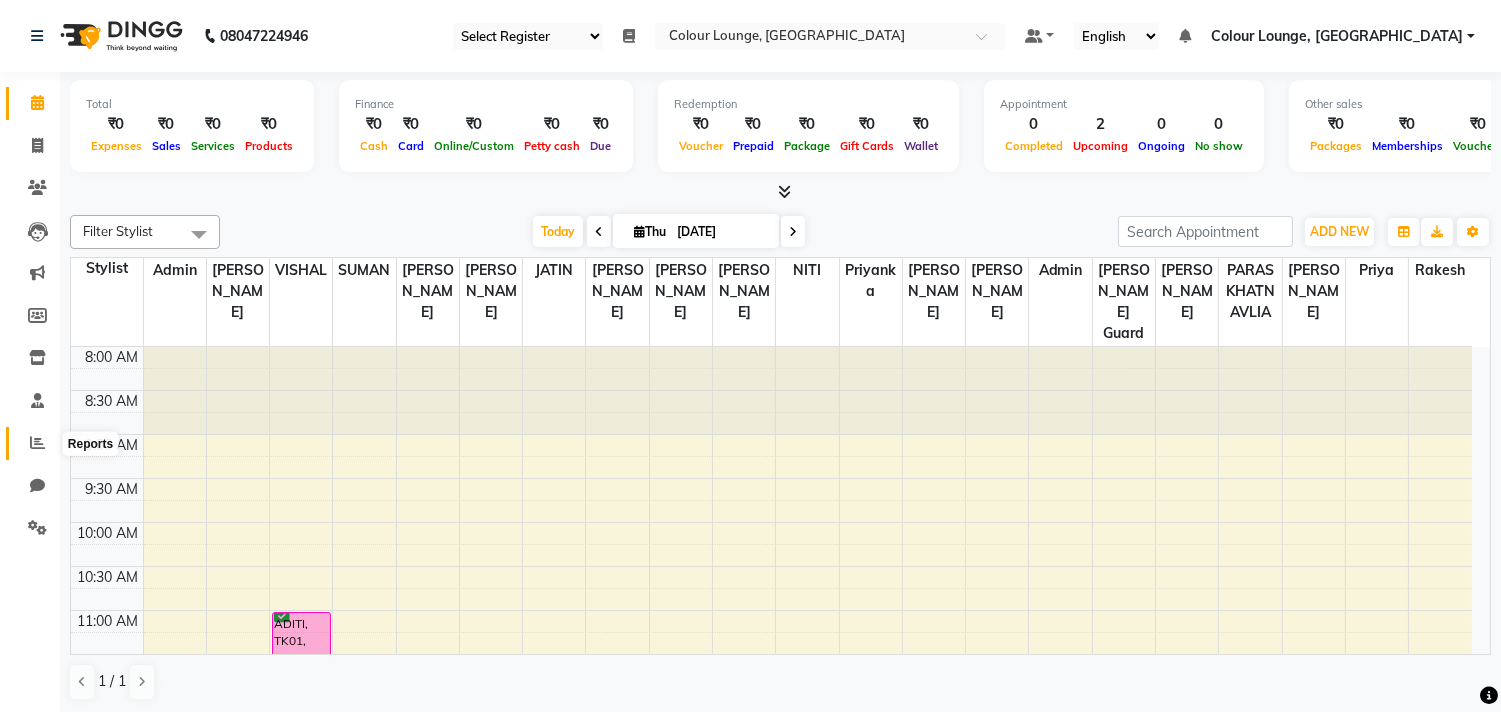 click 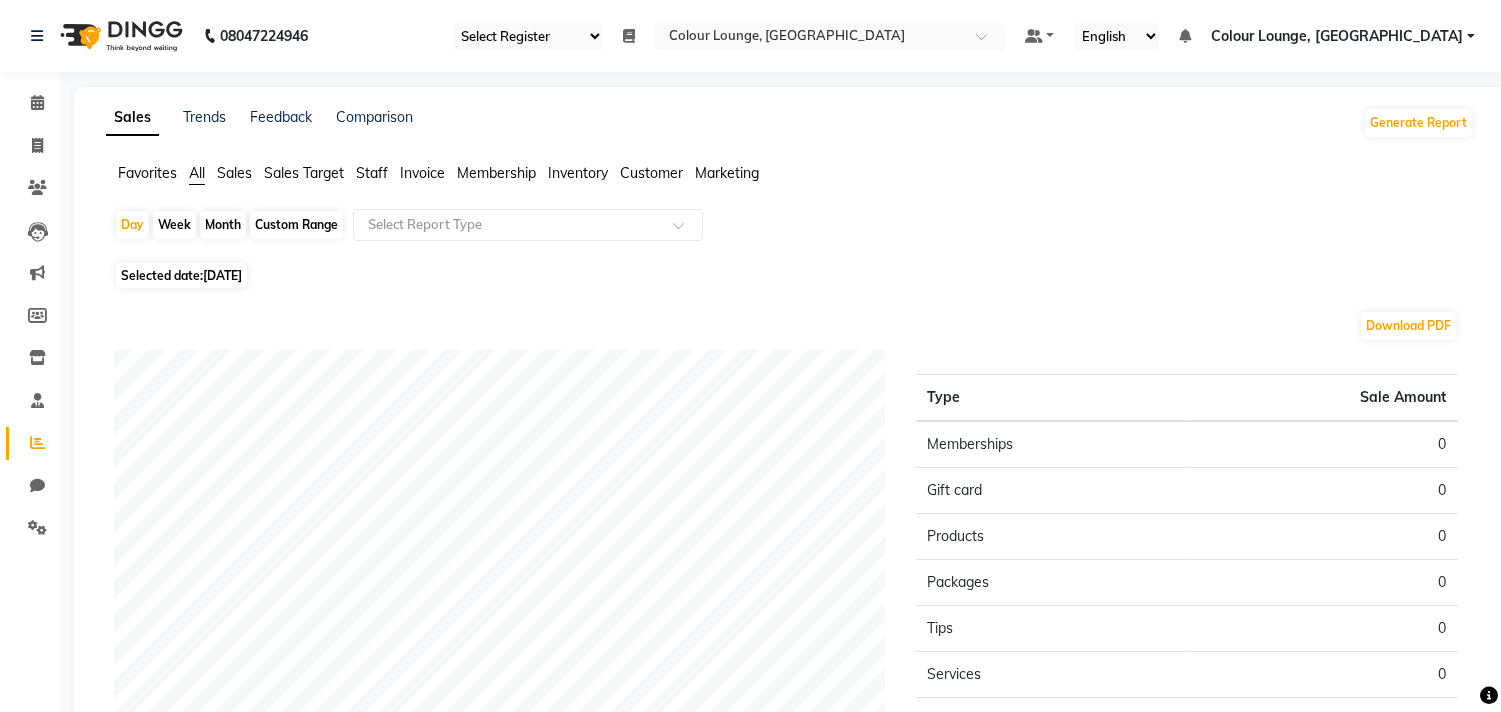 click on "[DATE]" 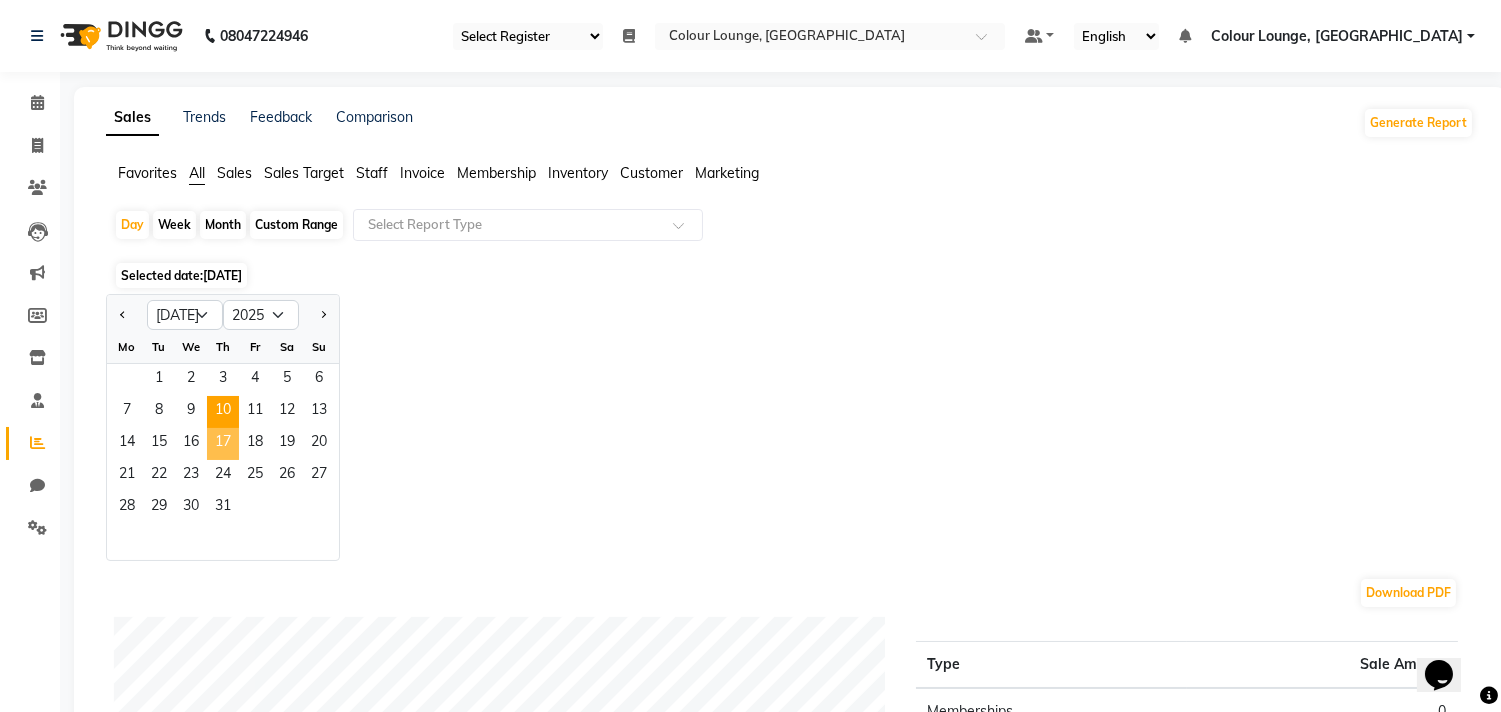scroll, scrollTop: 0, scrollLeft: 0, axis: both 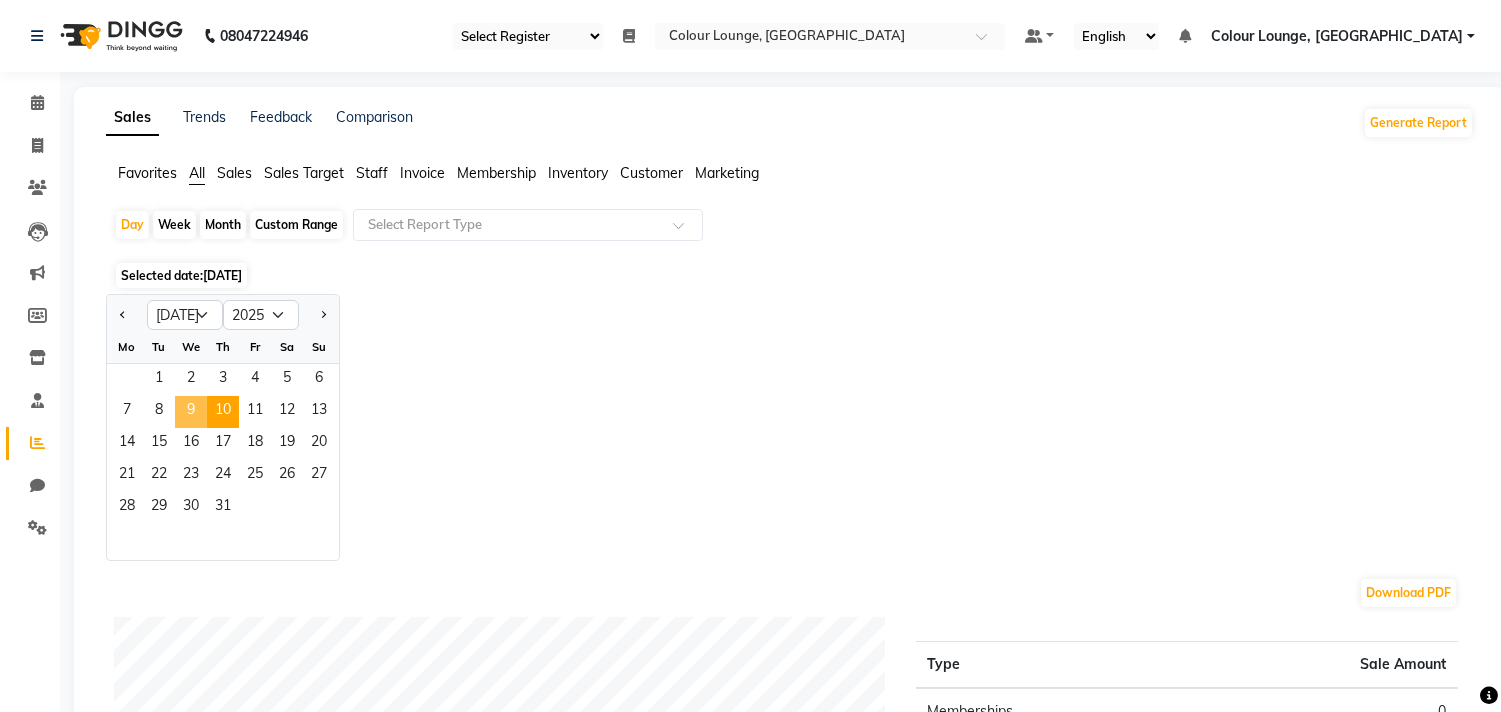 click on "9" 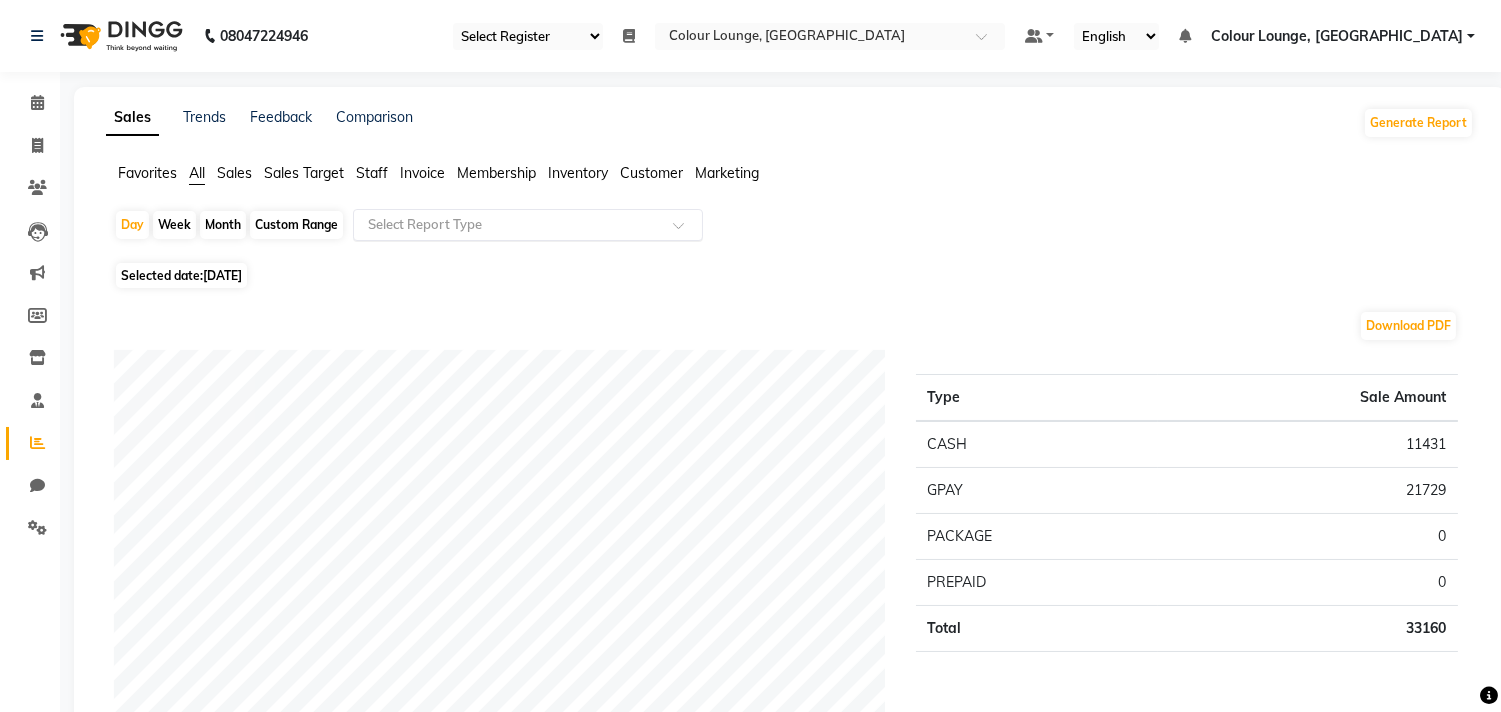 click 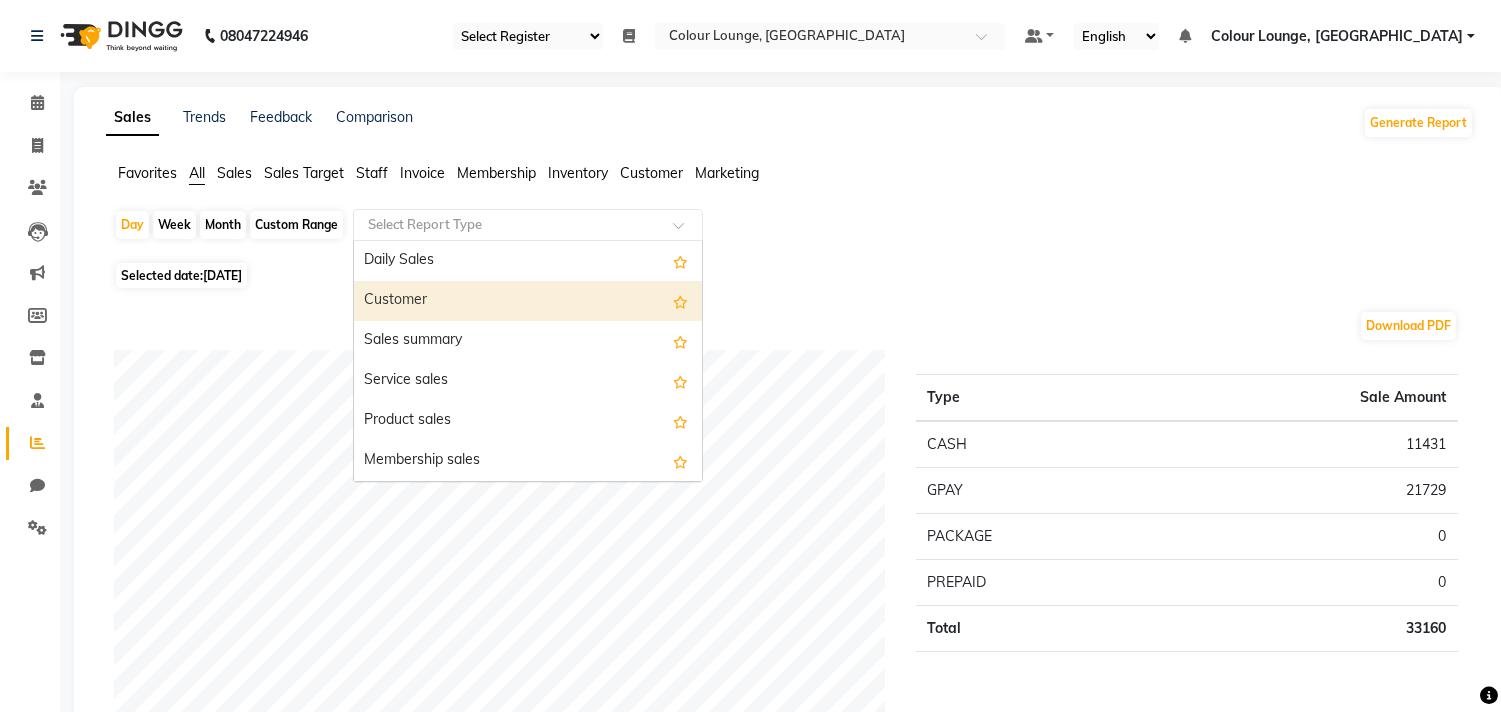 click on "Favorites" 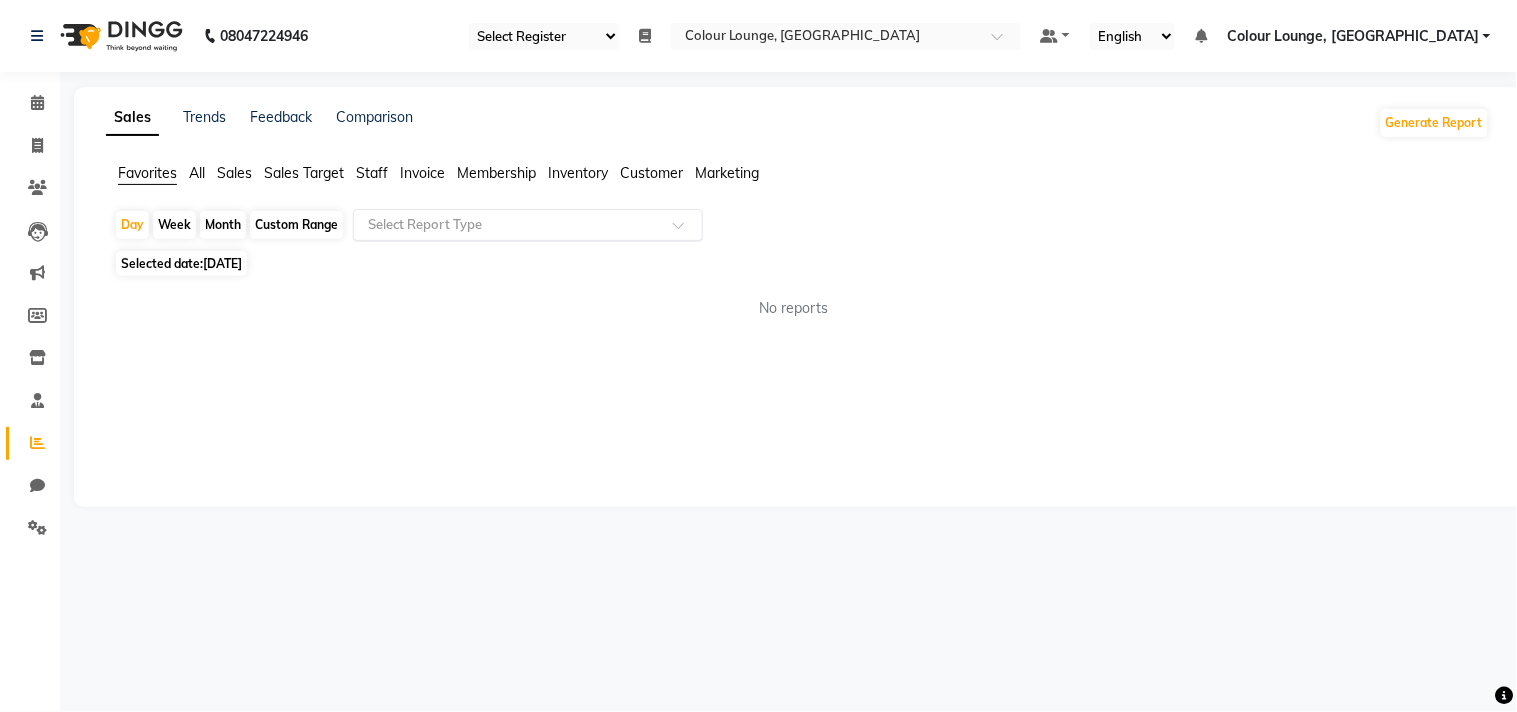 click 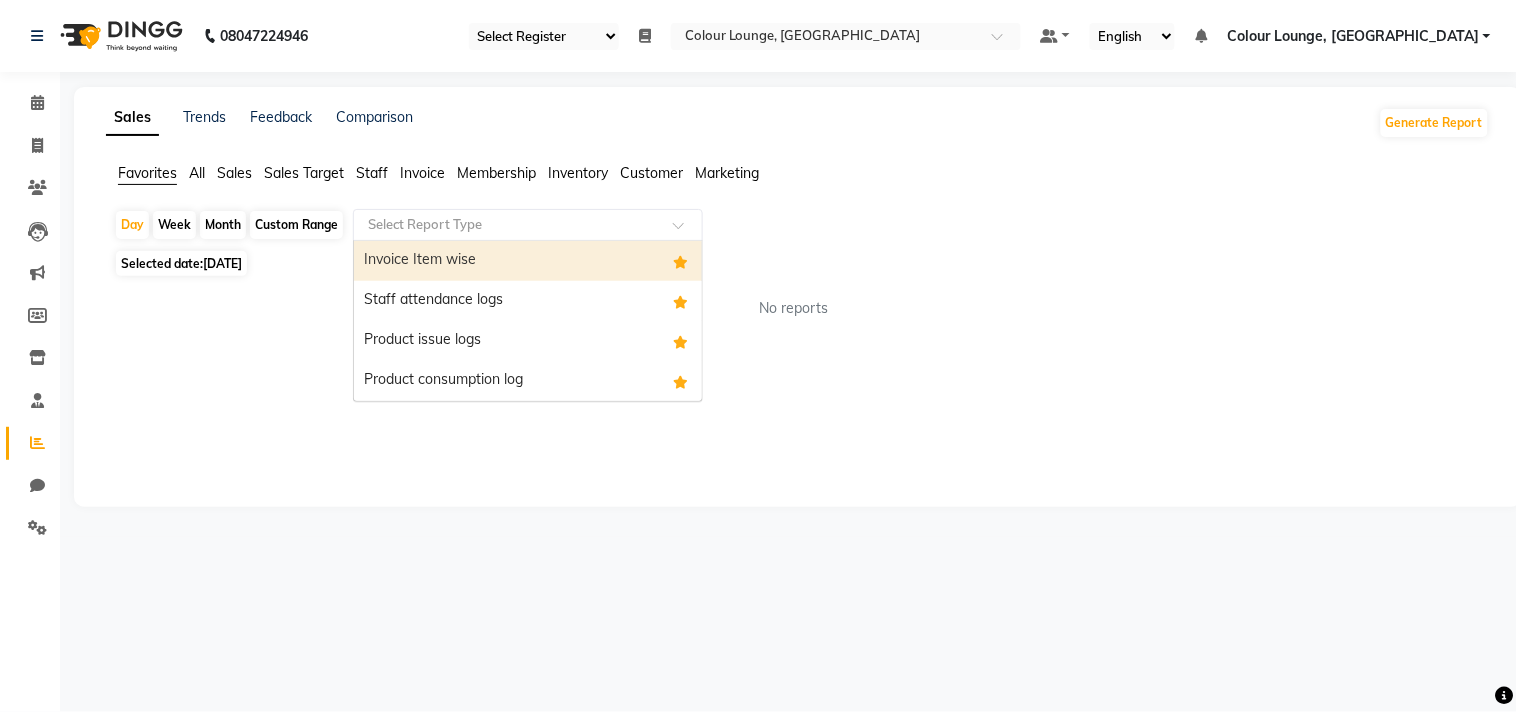 click on "Invoice Item wise" at bounding box center (528, 261) 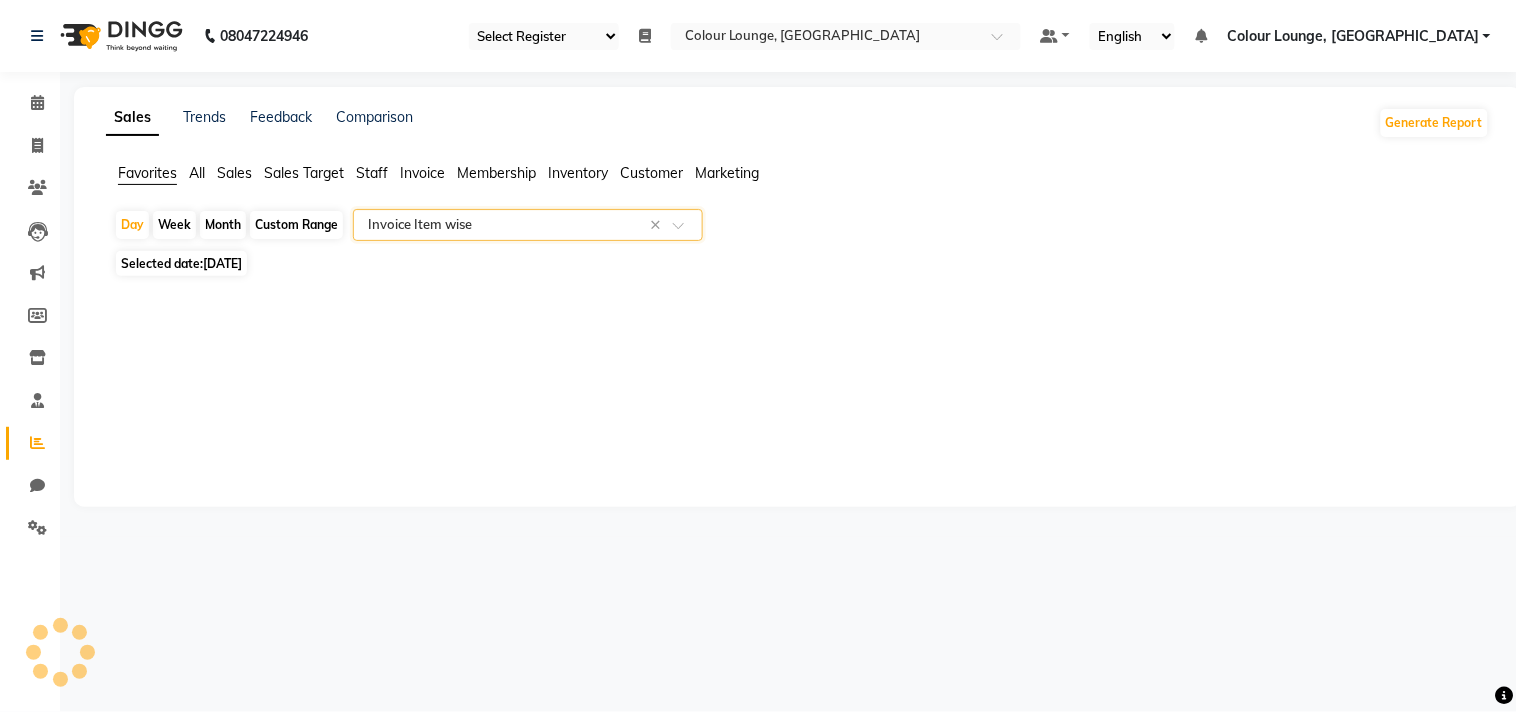 select on "full_report" 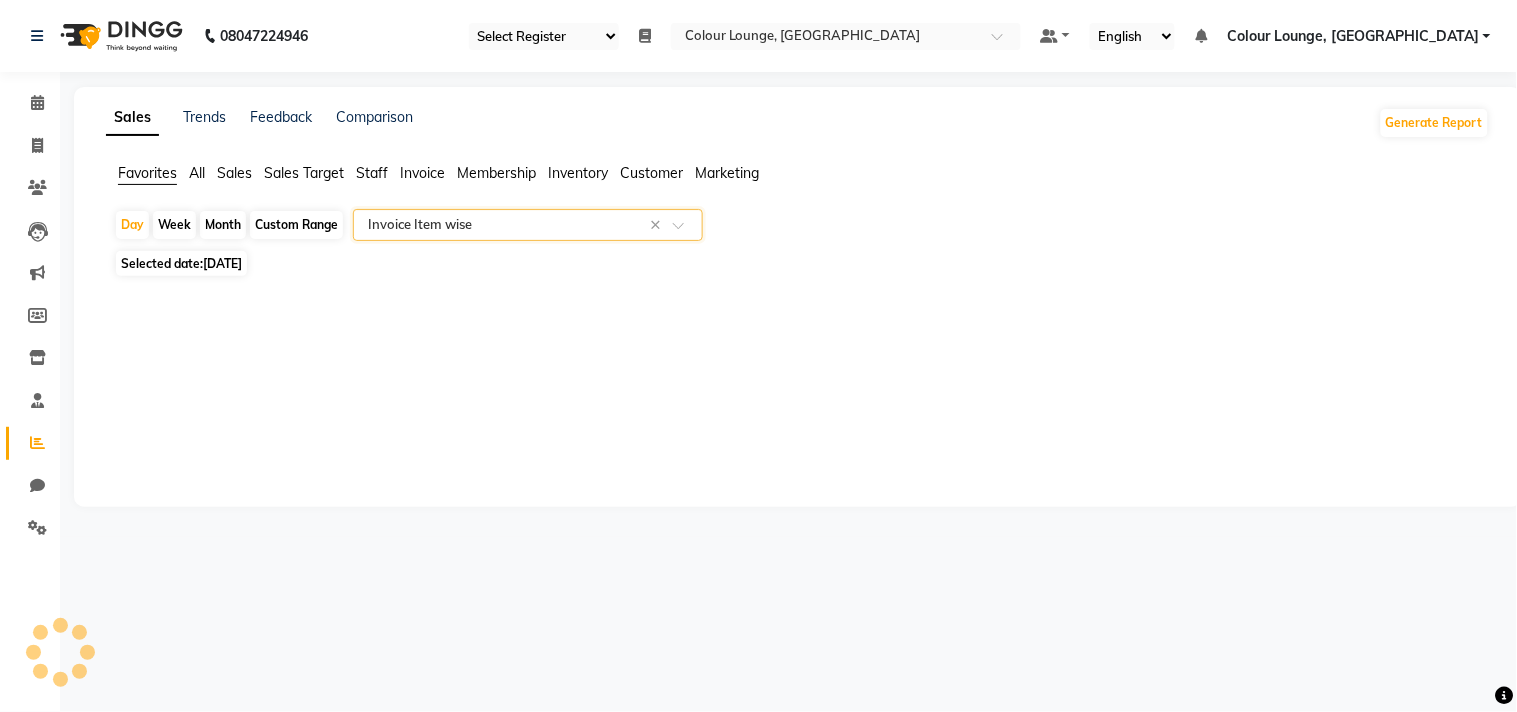 select on "csv" 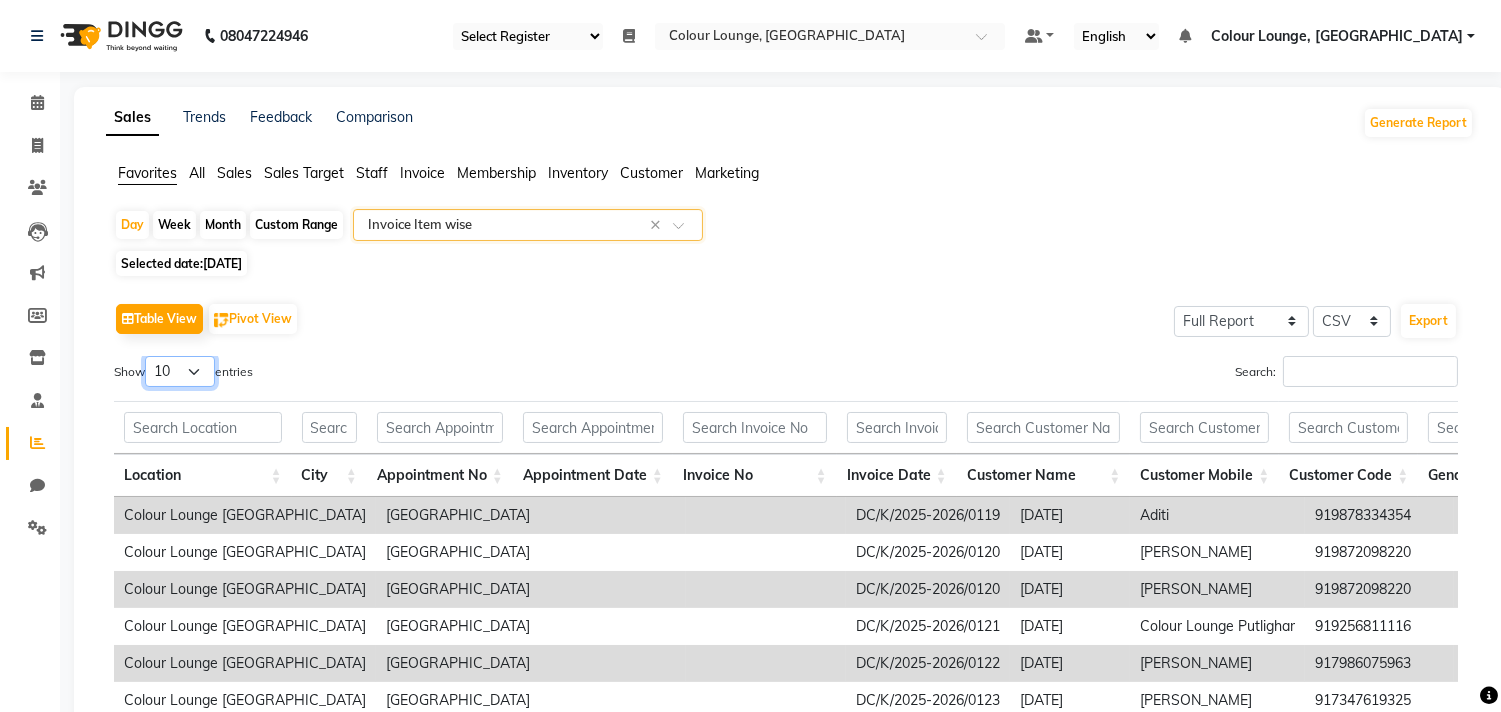 click on "10 25 50 100" at bounding box center (180, 371) 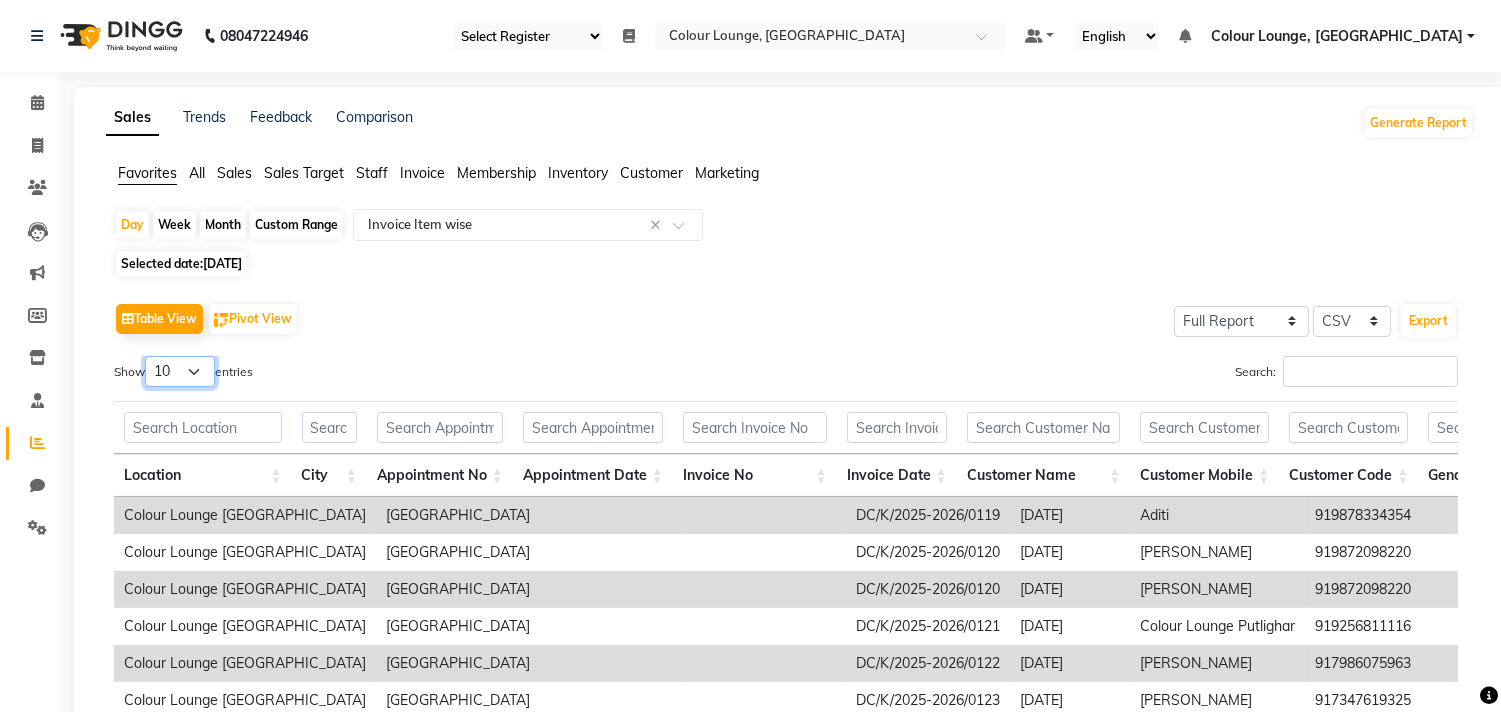 select on "100" 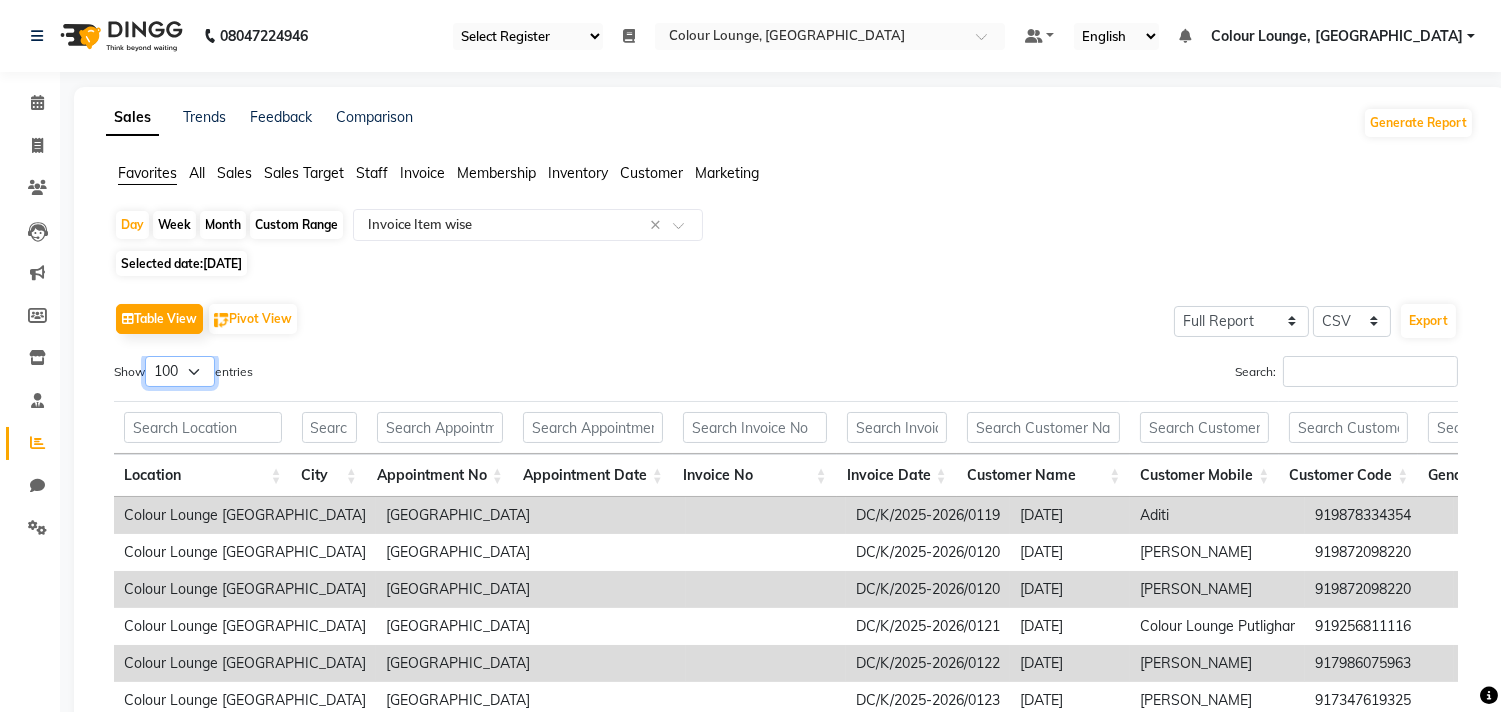 click on "10 25 50 100" at bounding box center [180, 371] 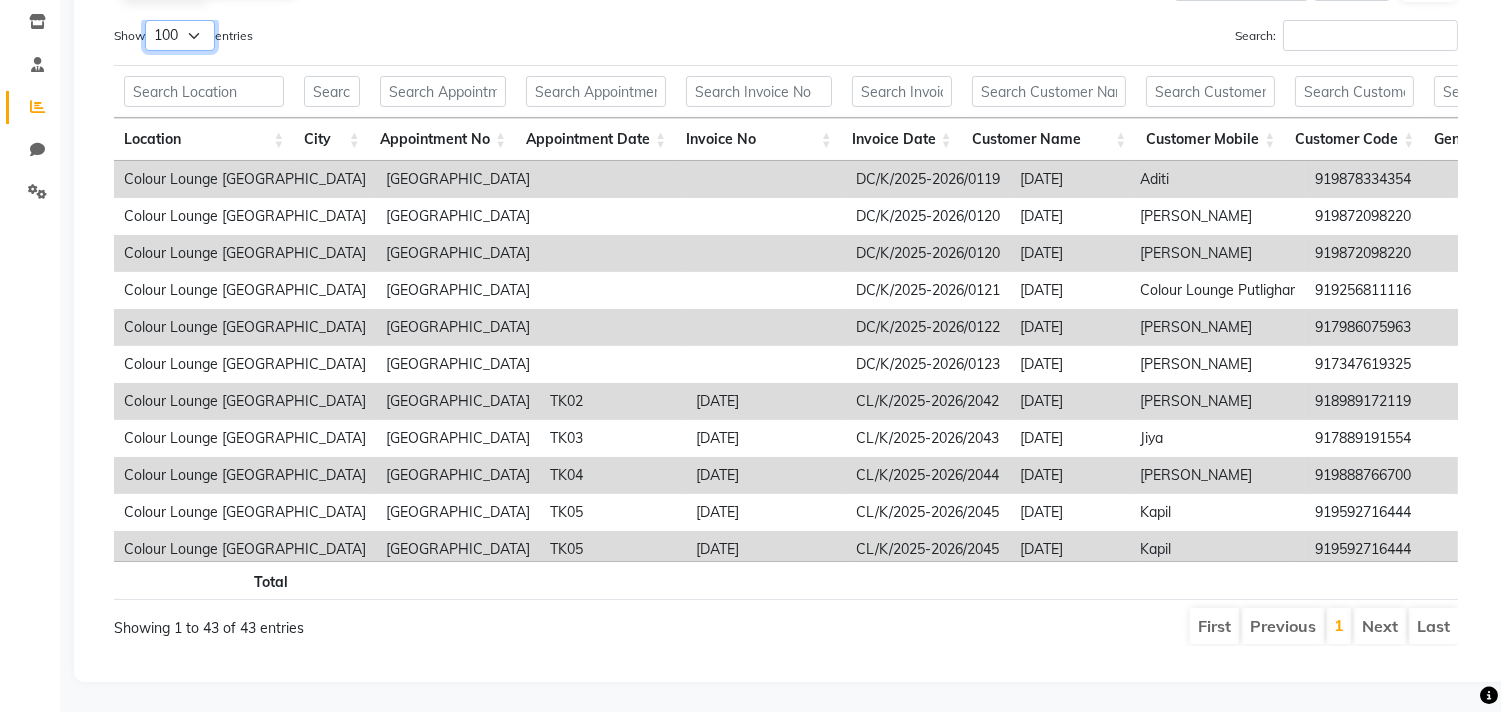scroll, scrollTop: 343, scrollLeft: 0, axis: vertical 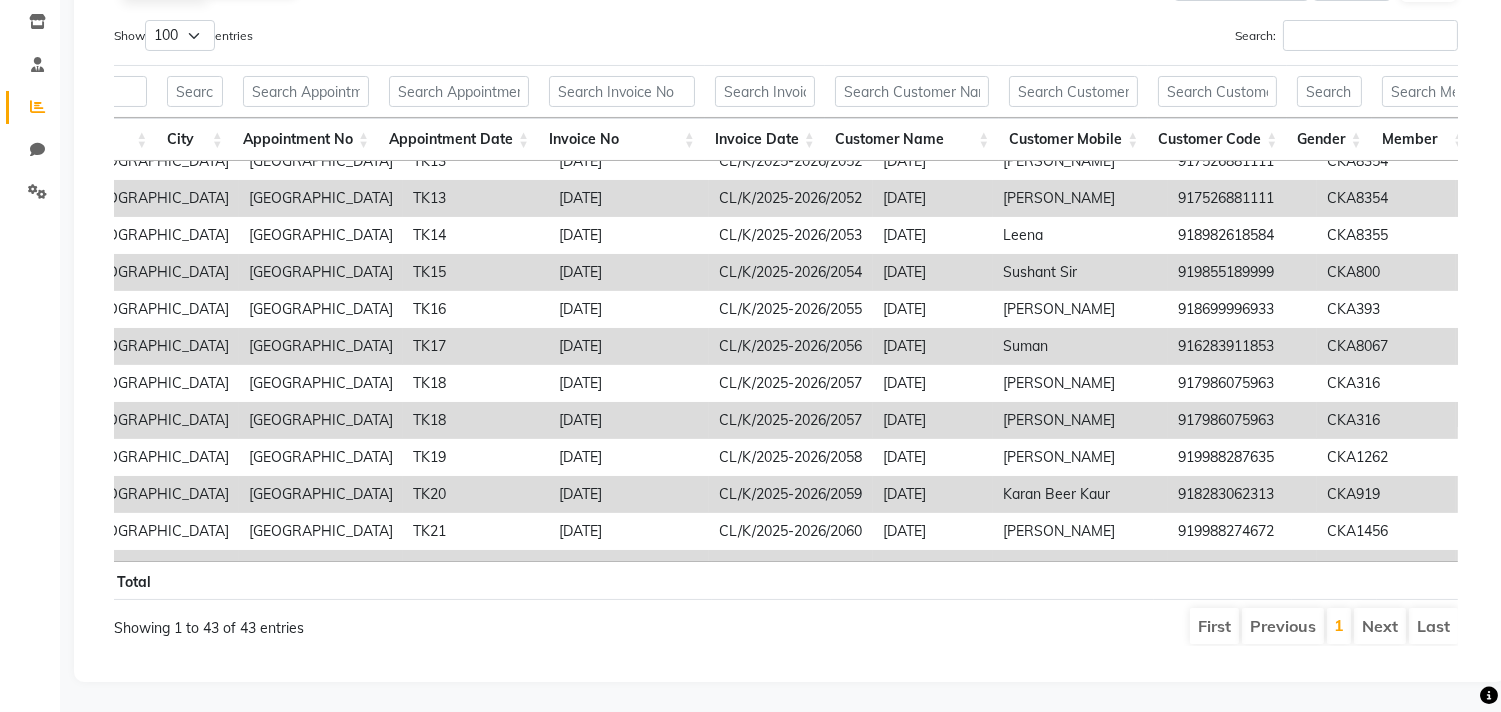 click on "Sushant Sir" at bounding box center (1080, 272) 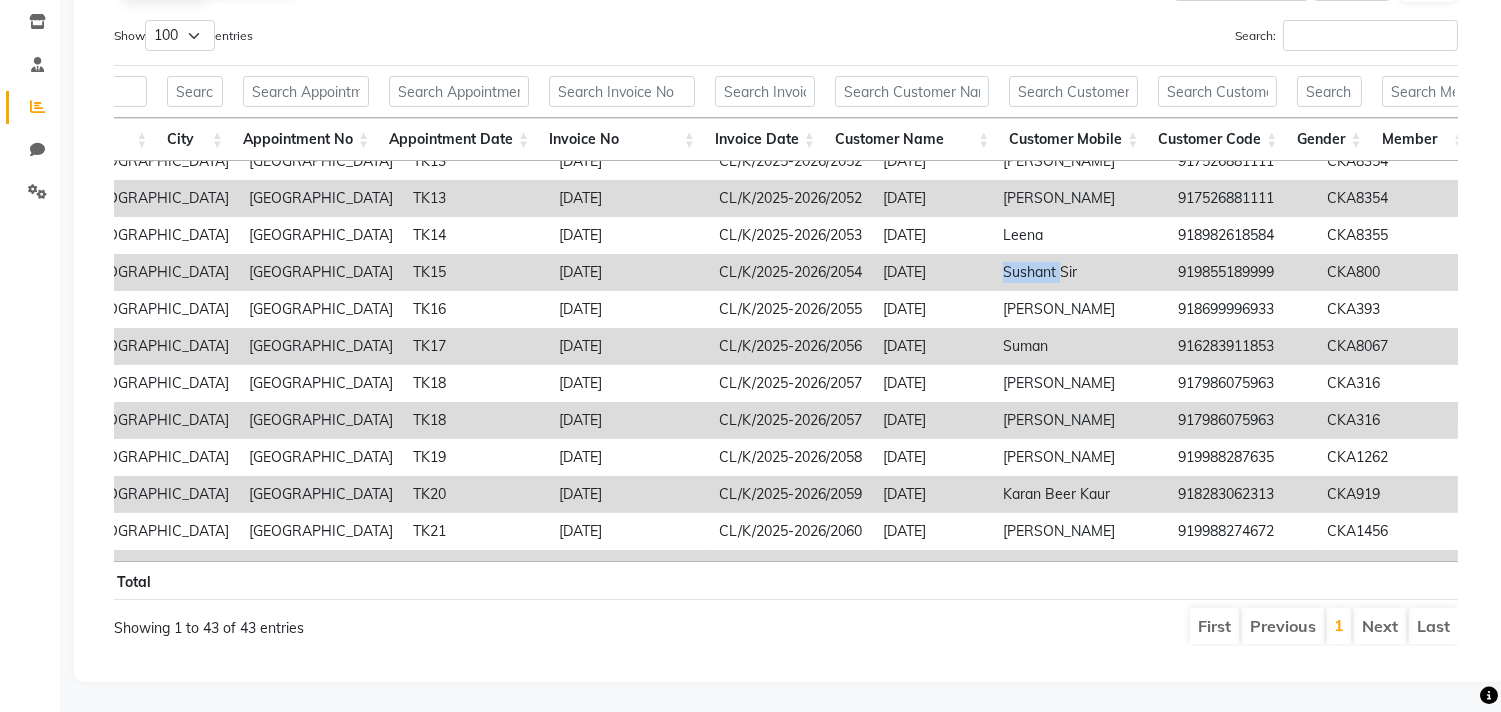 click on "Sushant Sir" at bounding box center (1080, 272) 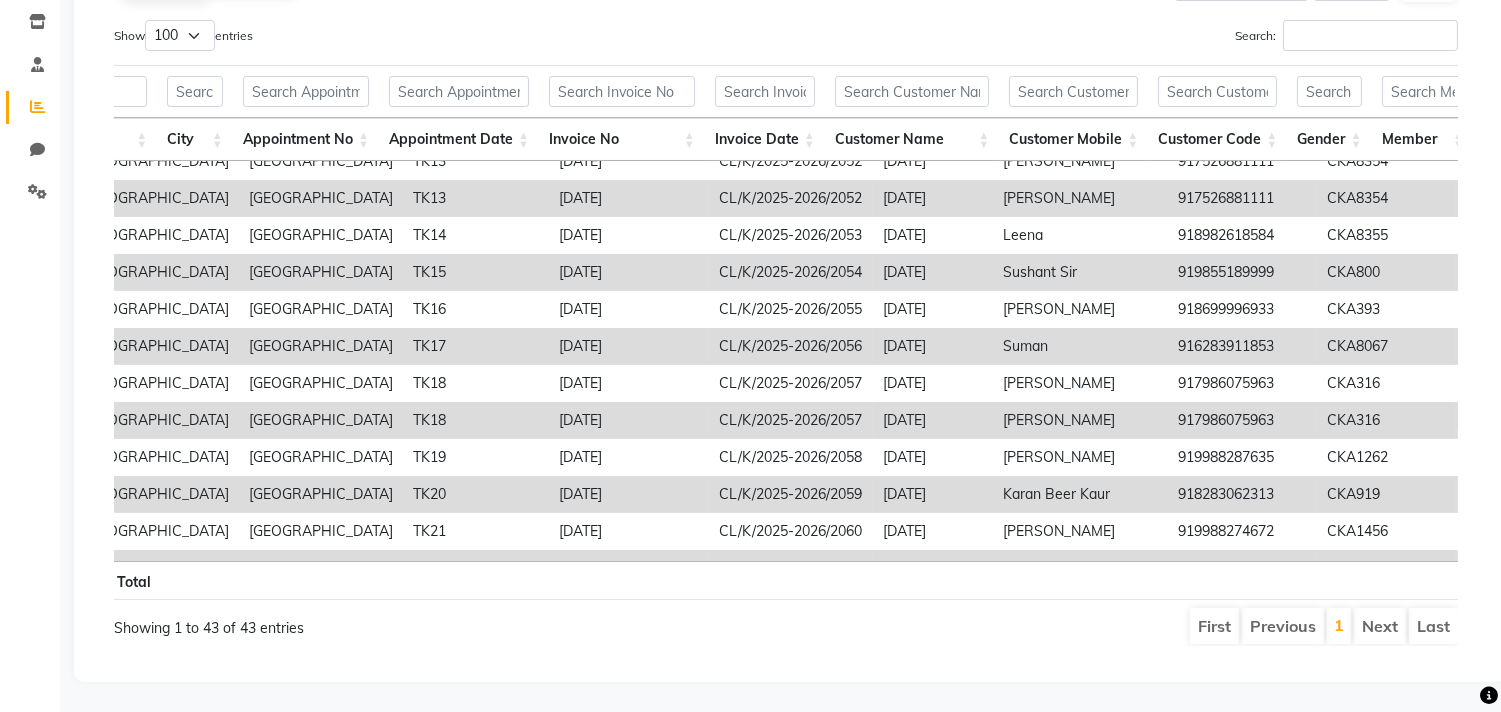 click on "919855189999" at bounding box center [1242, 272] 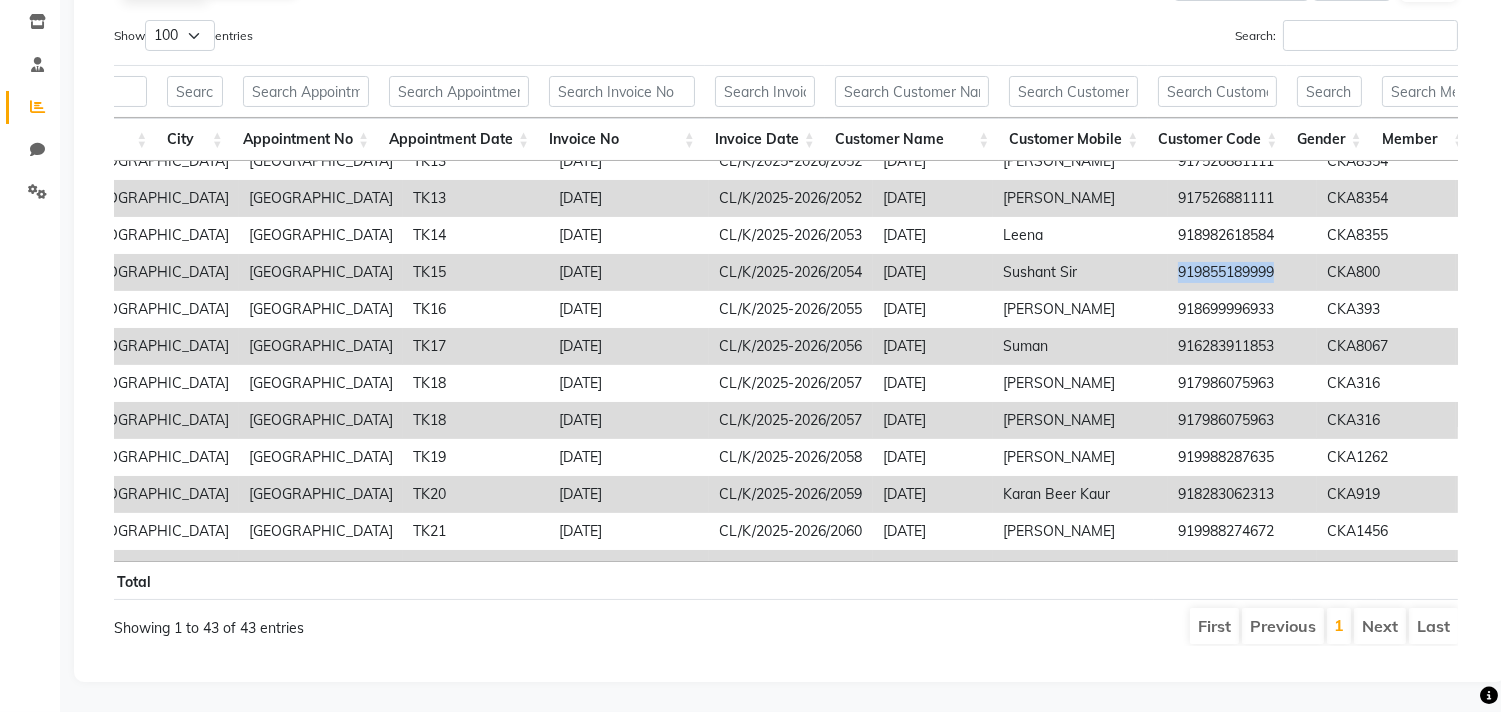 click on "919855189999" at bounding box center [1242, 272] 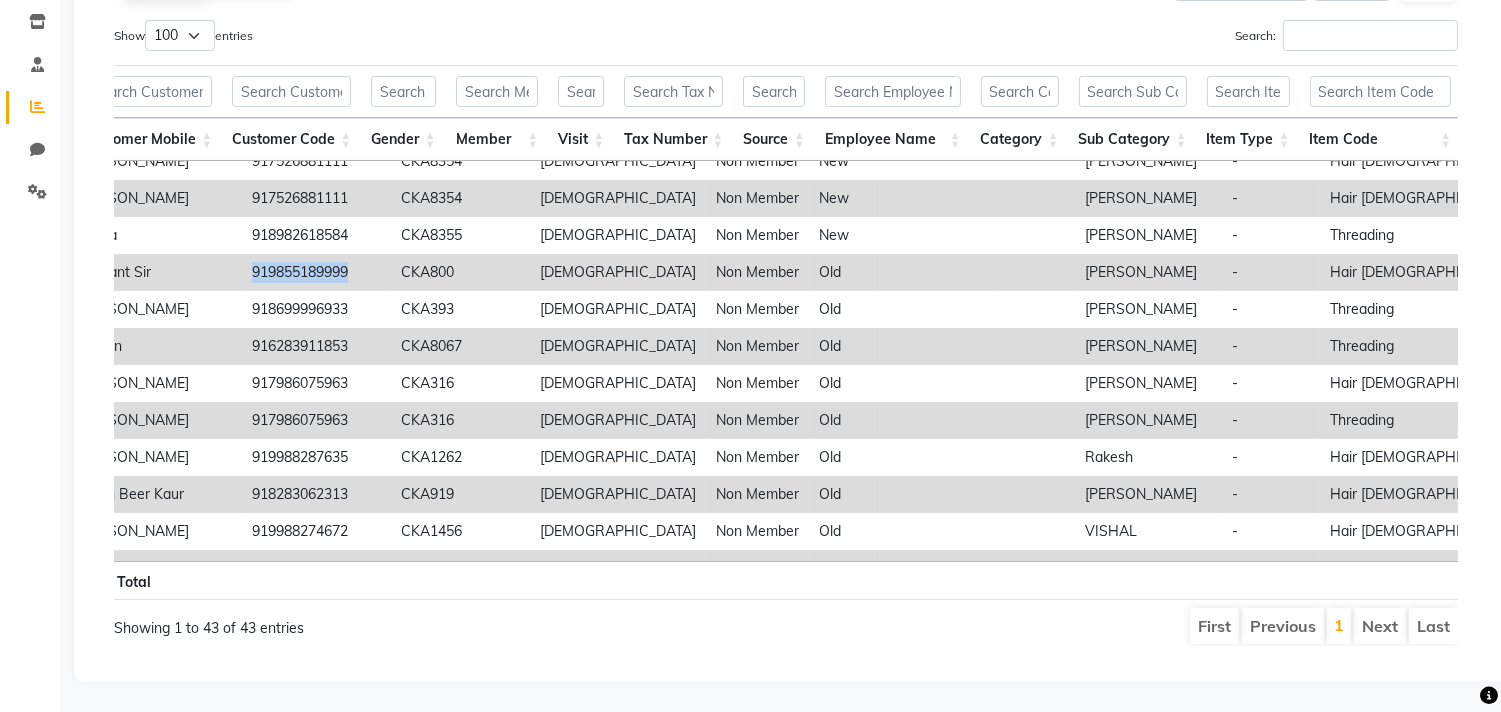 scroll, scrollTop: 0, scrollLeft: 1063, axis: horizontal 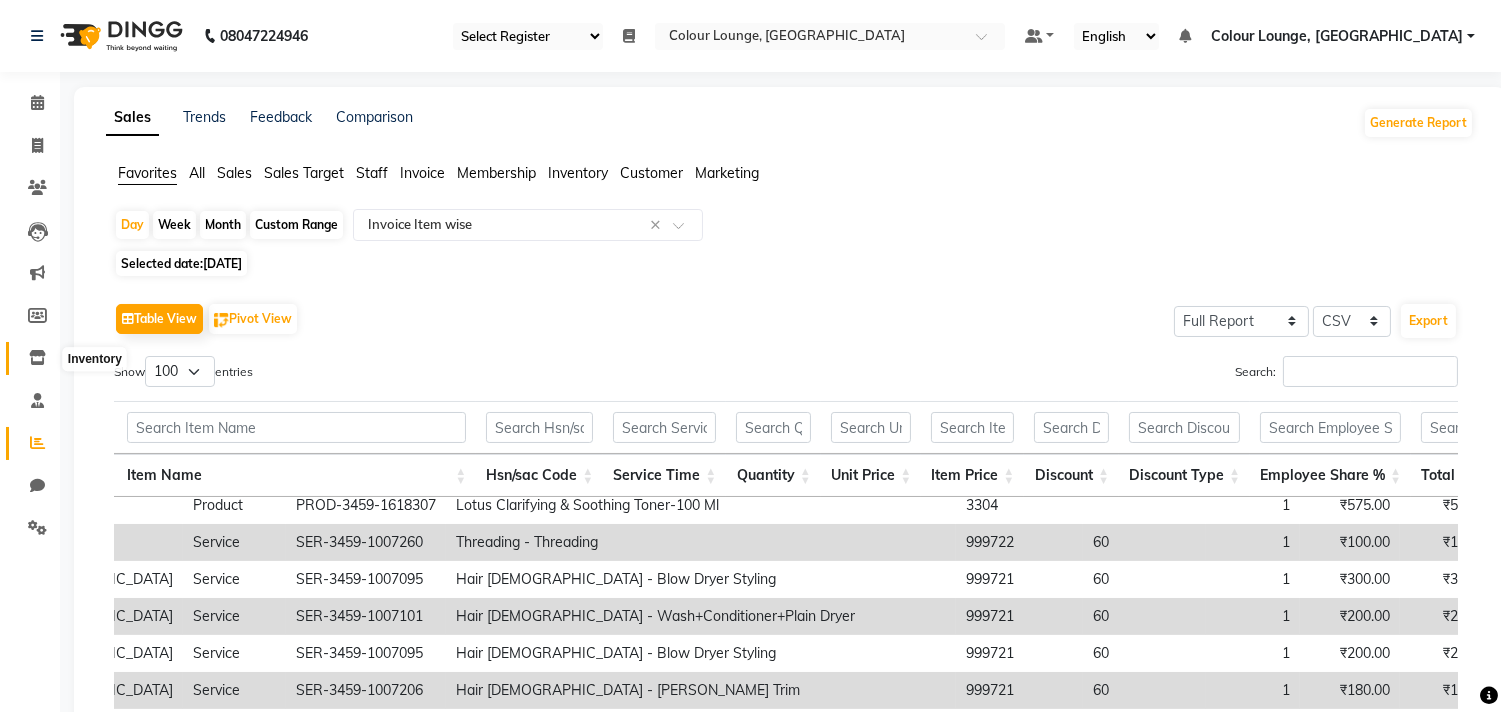 click 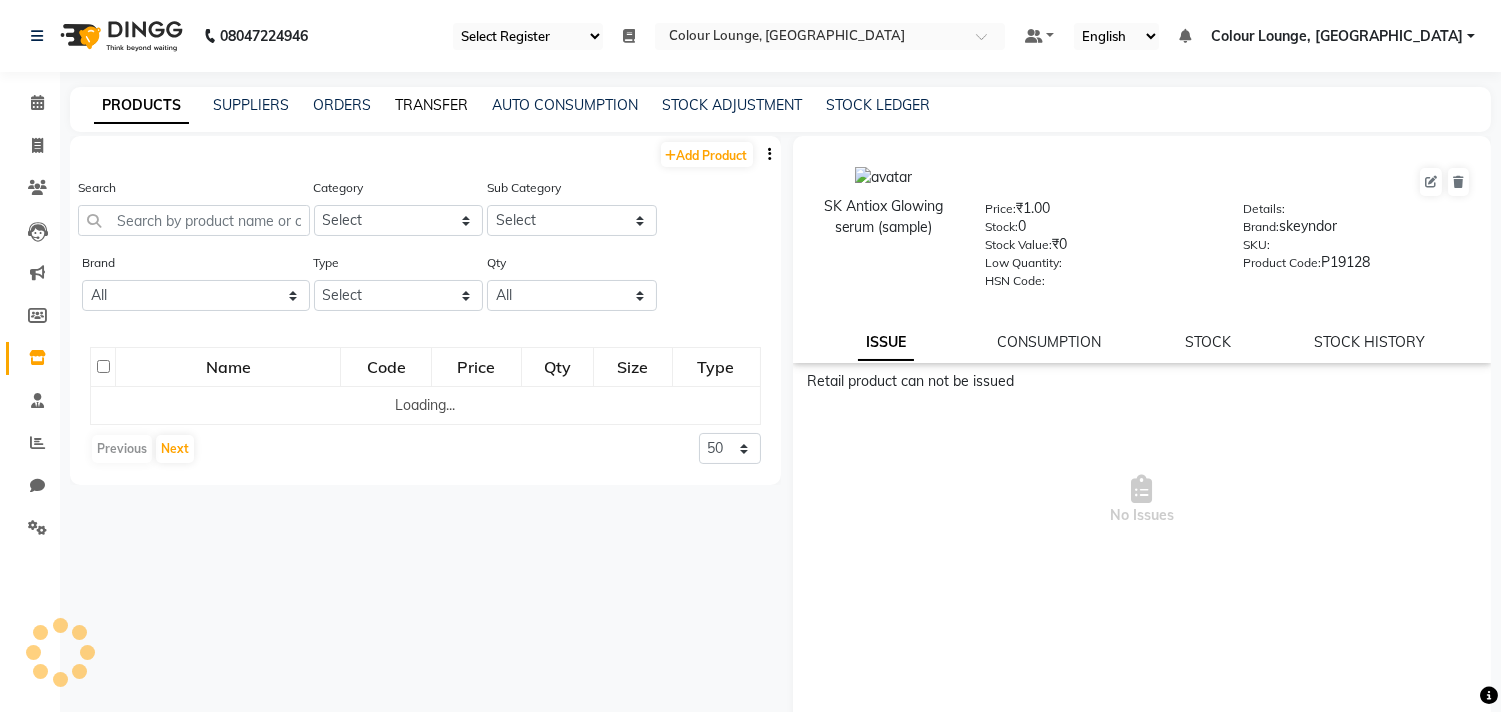 click on "TRANSFER" 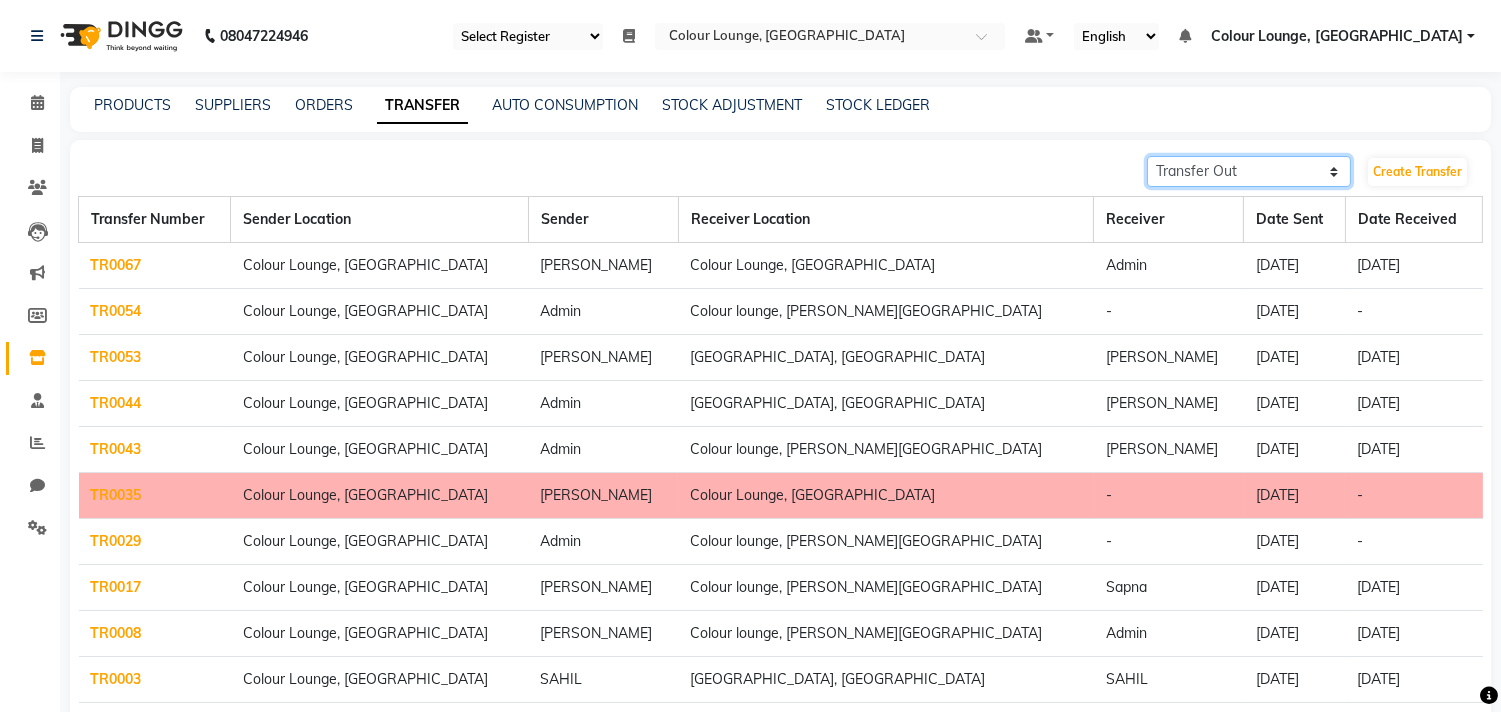click on "Transfer In Transfer Out" 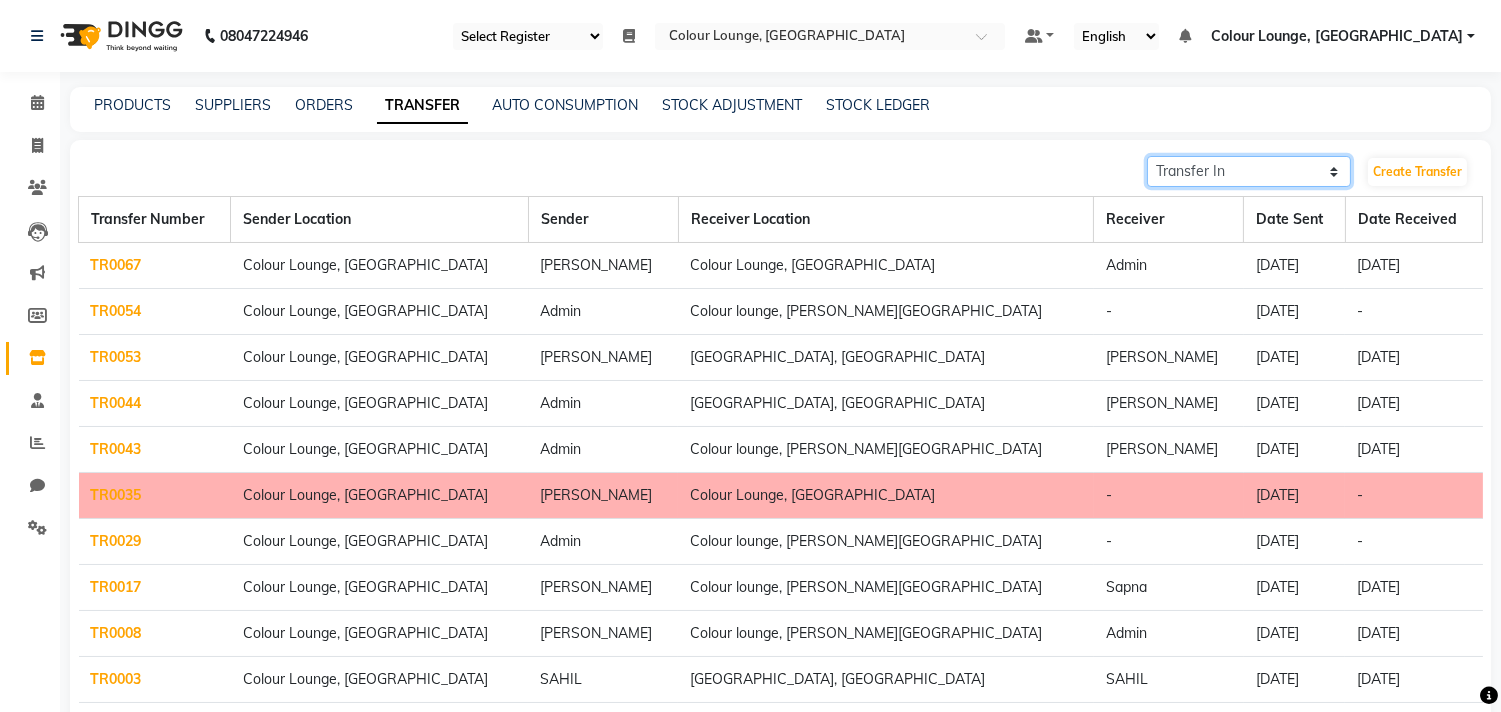 click on "Transfer In Transfer Out" 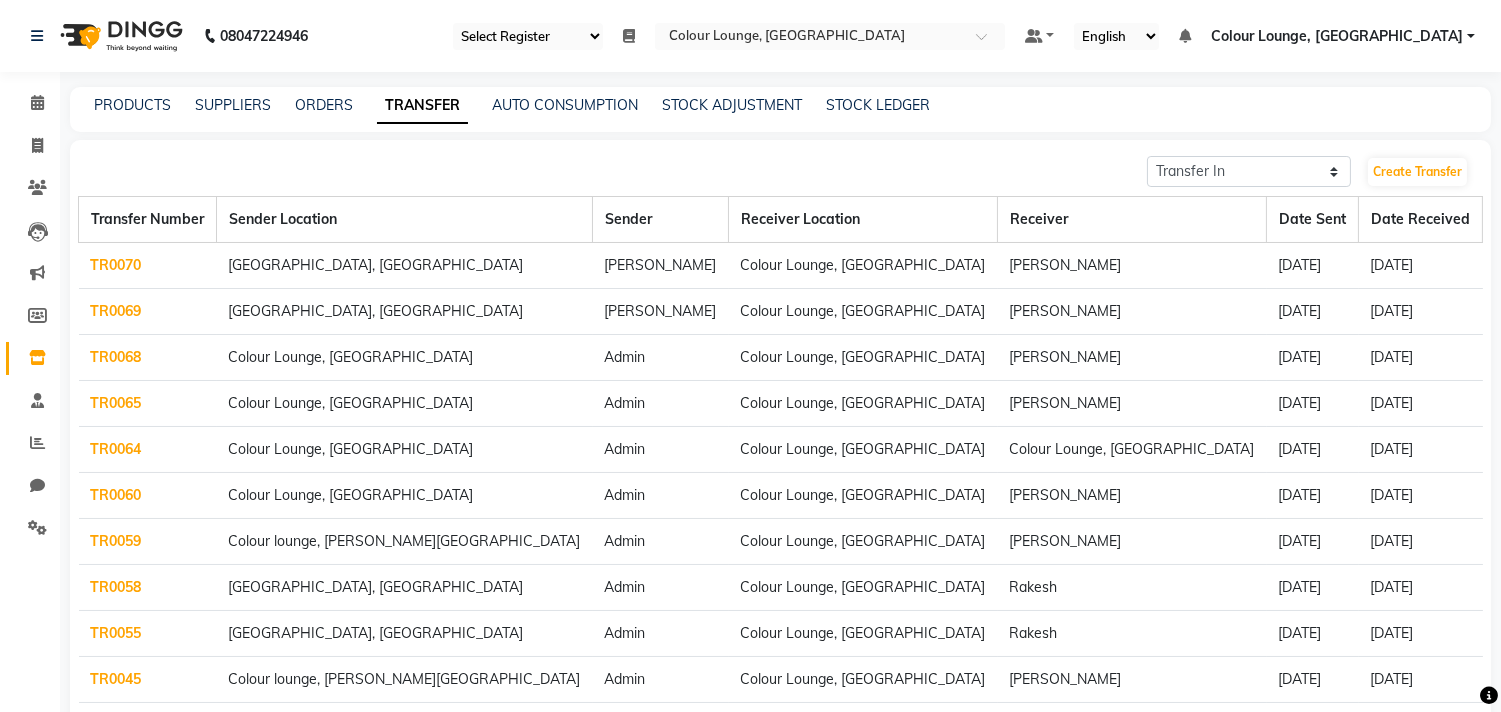 click on "TR0065" 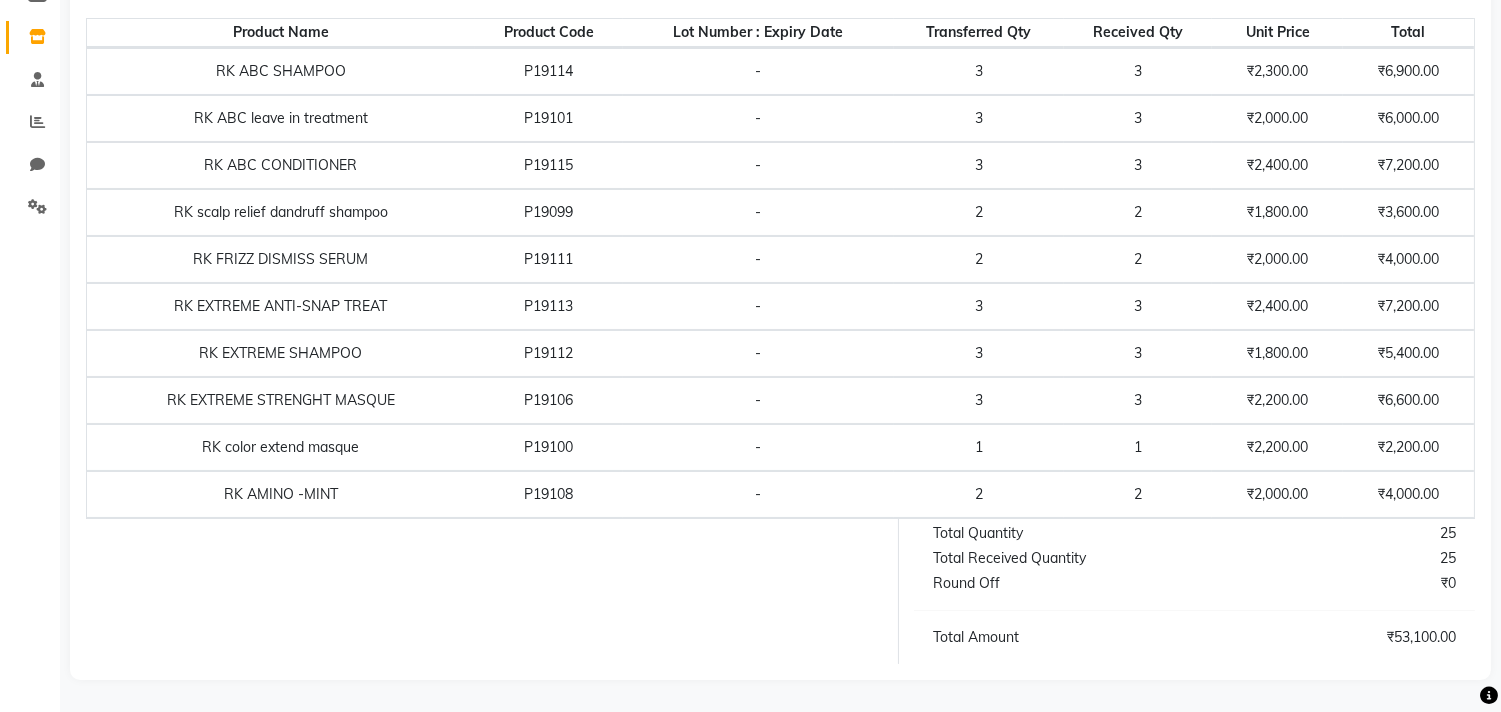 scroll, scrollTop: 323, scrollLeft: 0, axis: vertical 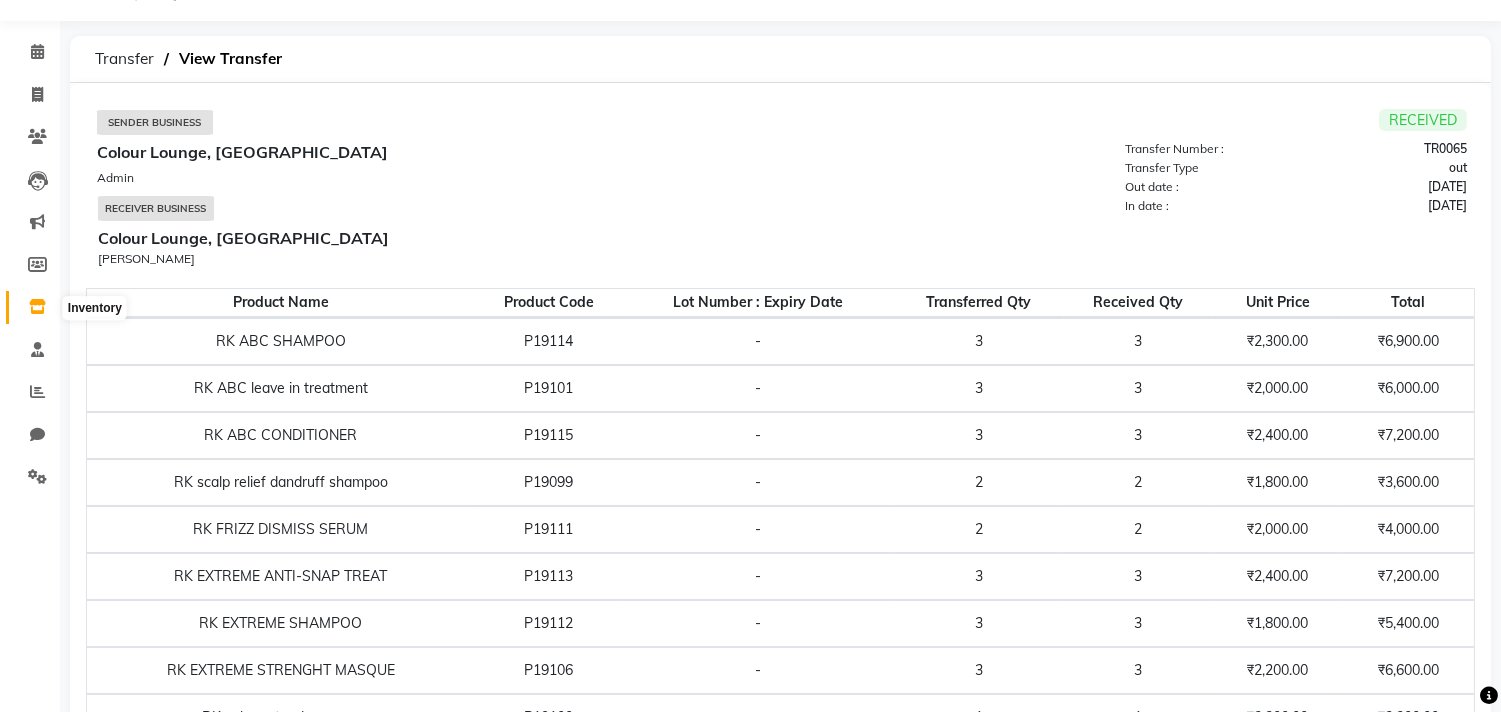click 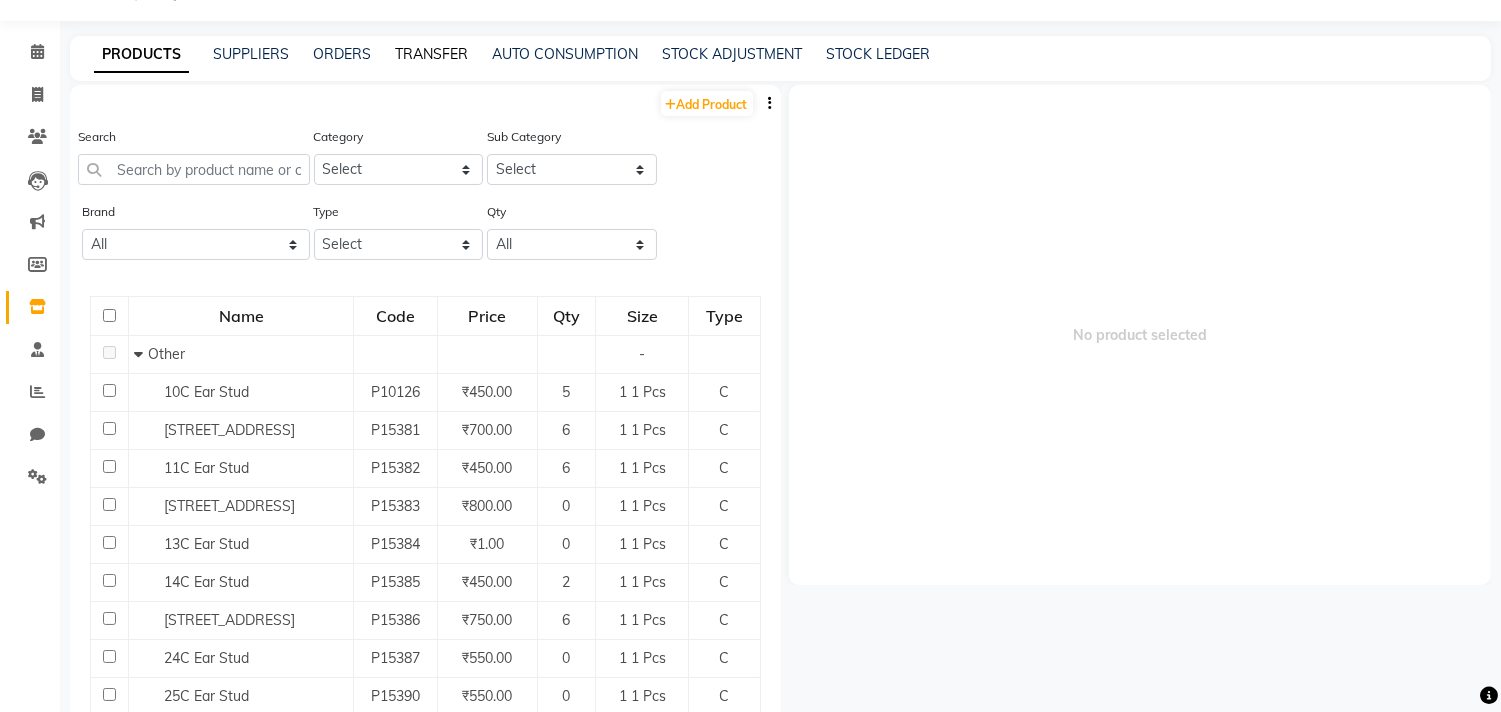 scroll, scrollTop: 0, scrollLeft: 0, axis: both 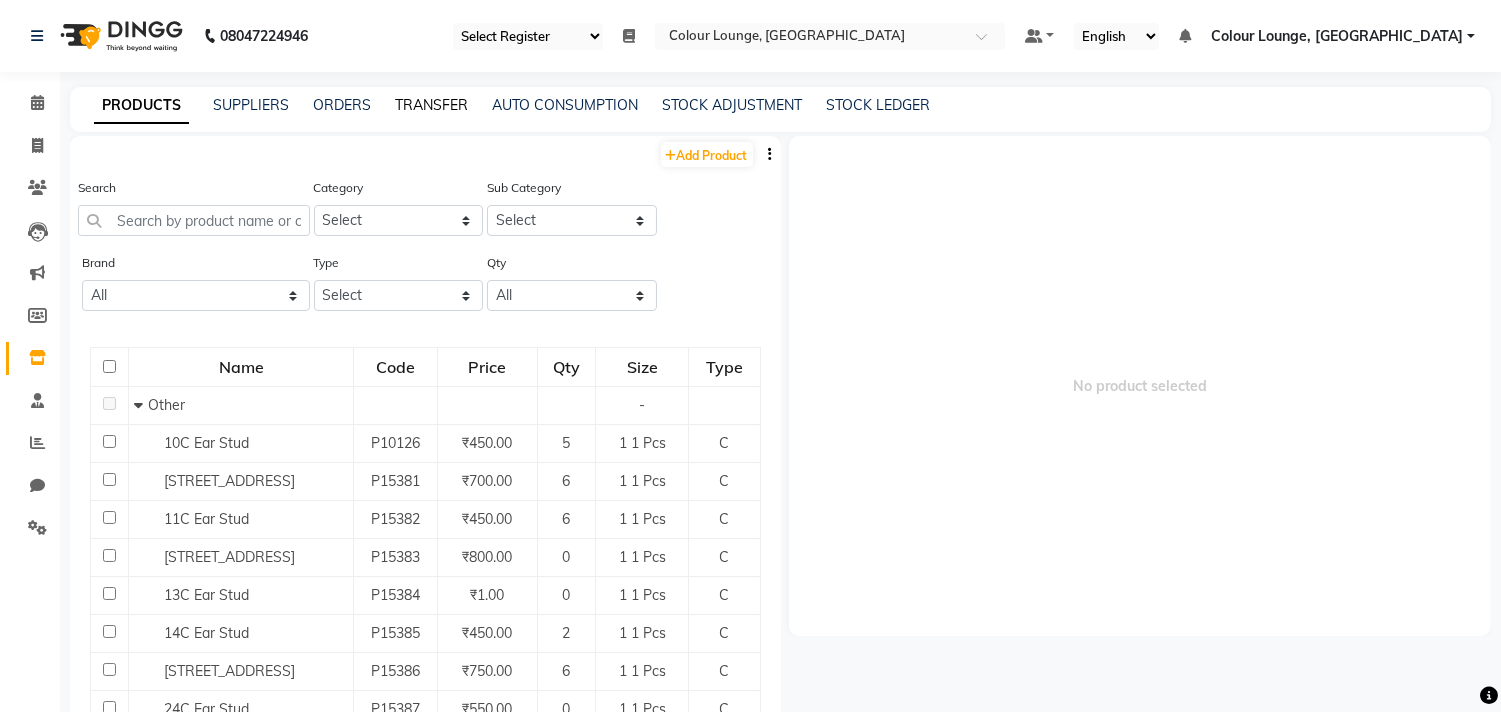 click on "TRANSFER" 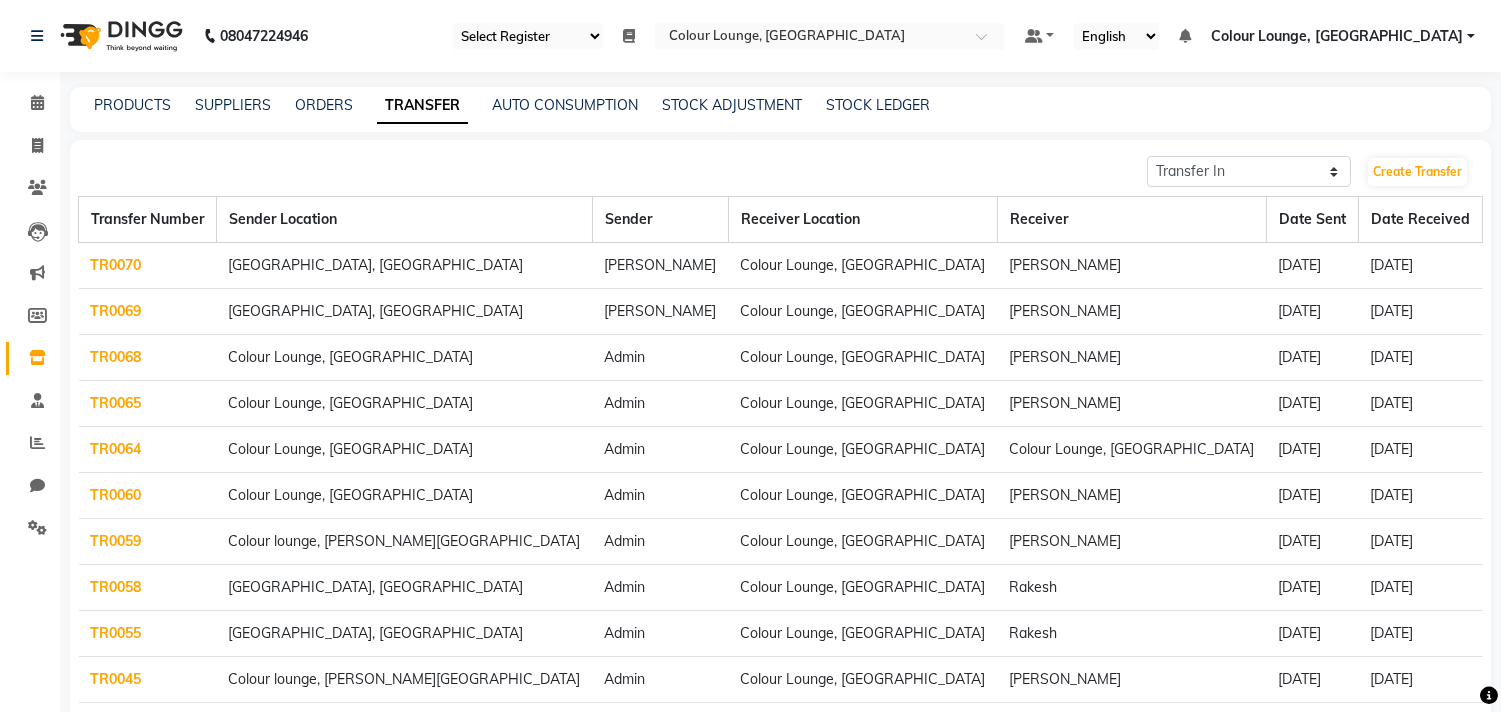 click on "TR0068" 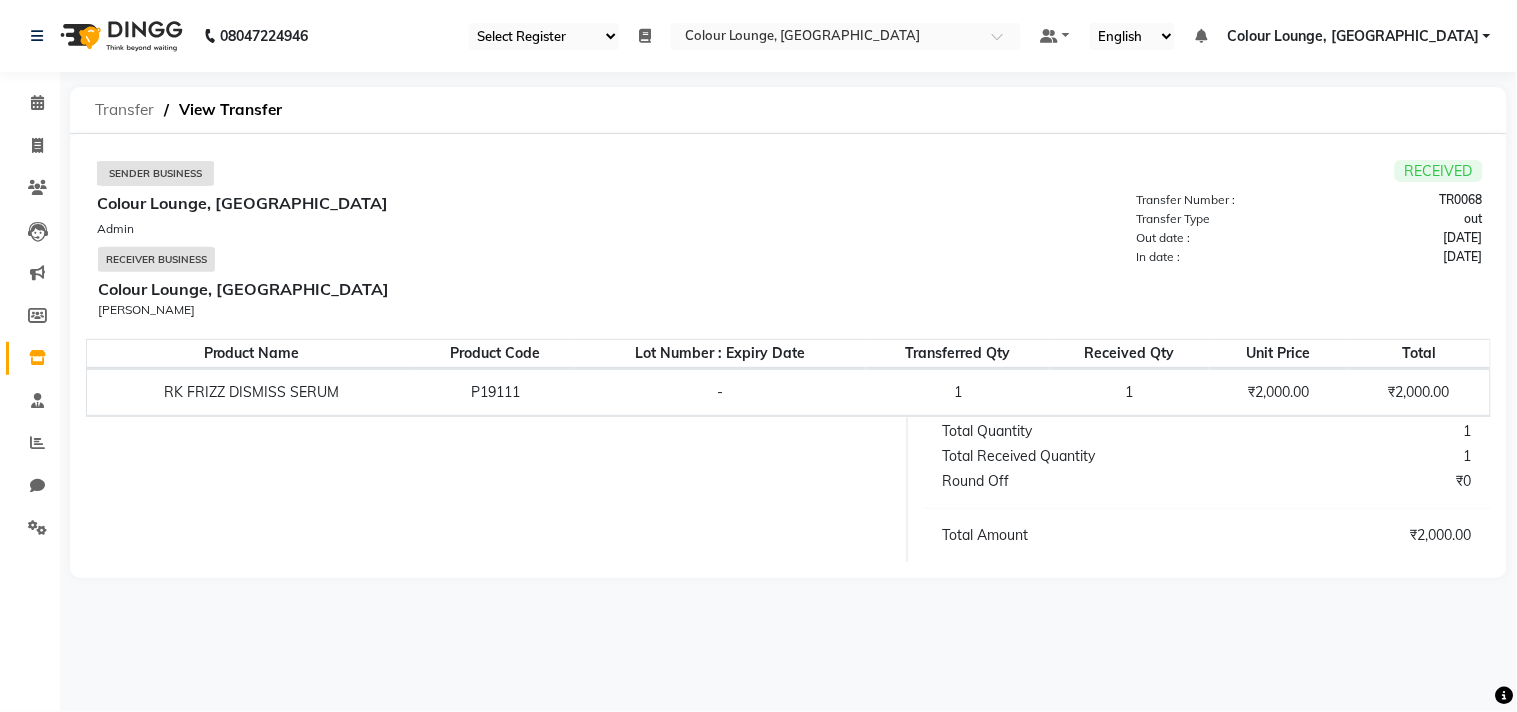 click on "Transfer" 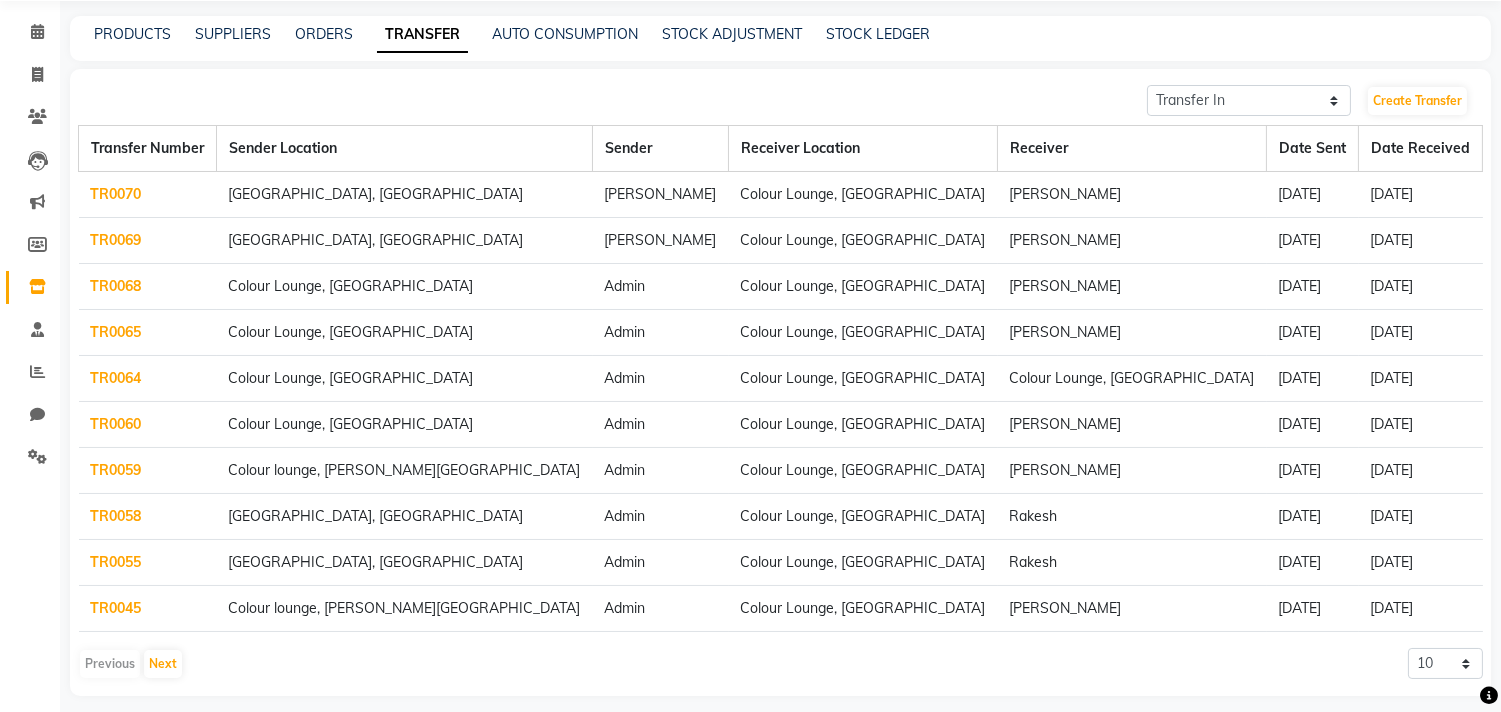 scroll, scrollTop: 72, scrollLeft: 0, axis: vertical 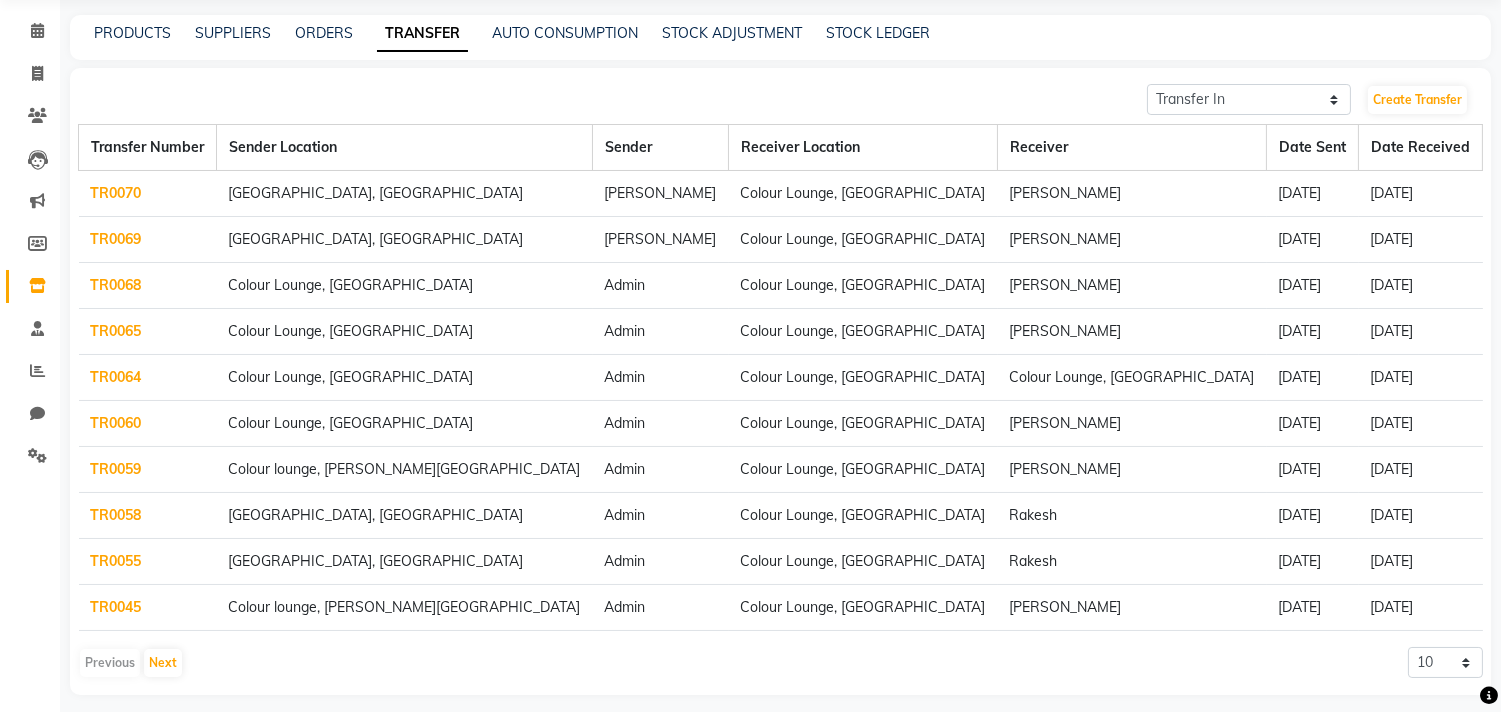 click on "TR0069" 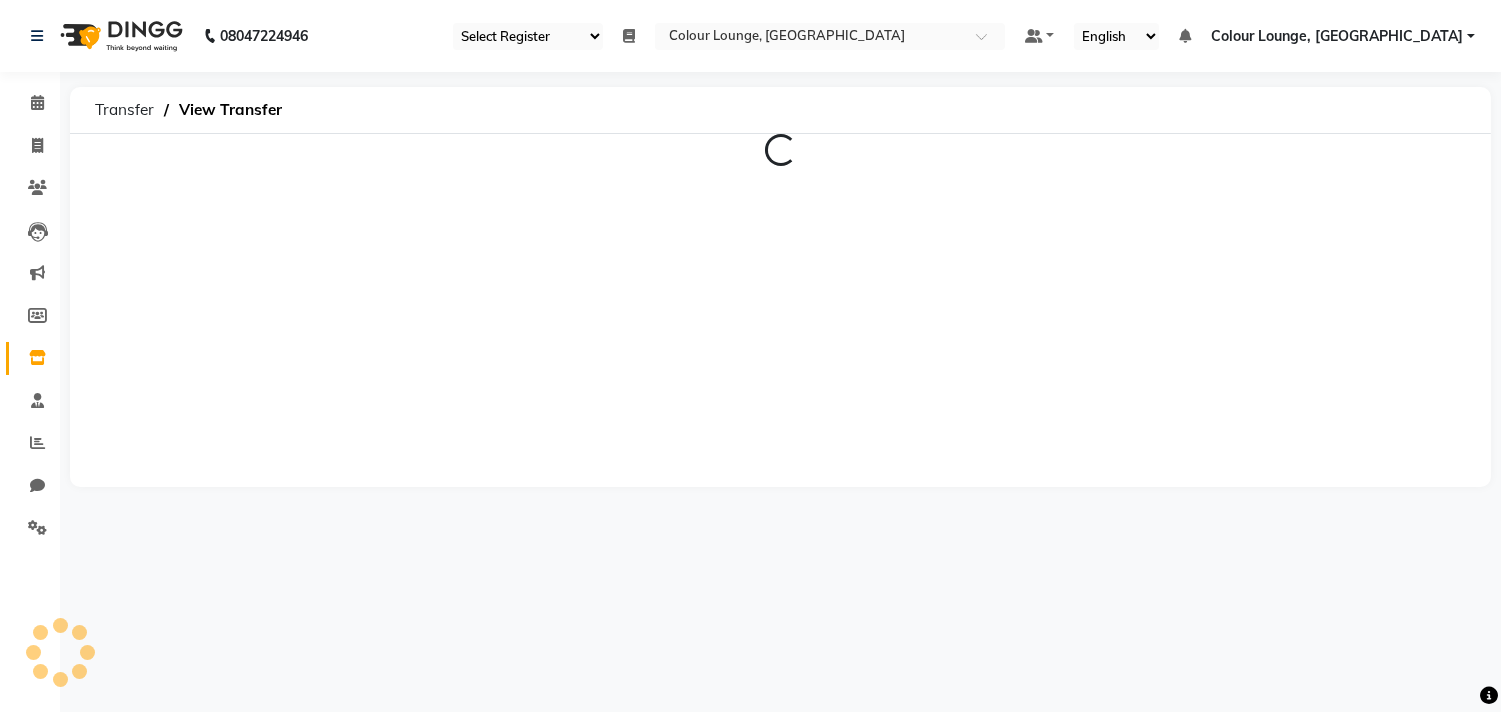 scroll, scrollTop: 0, scrollLeft: 0, axis: both 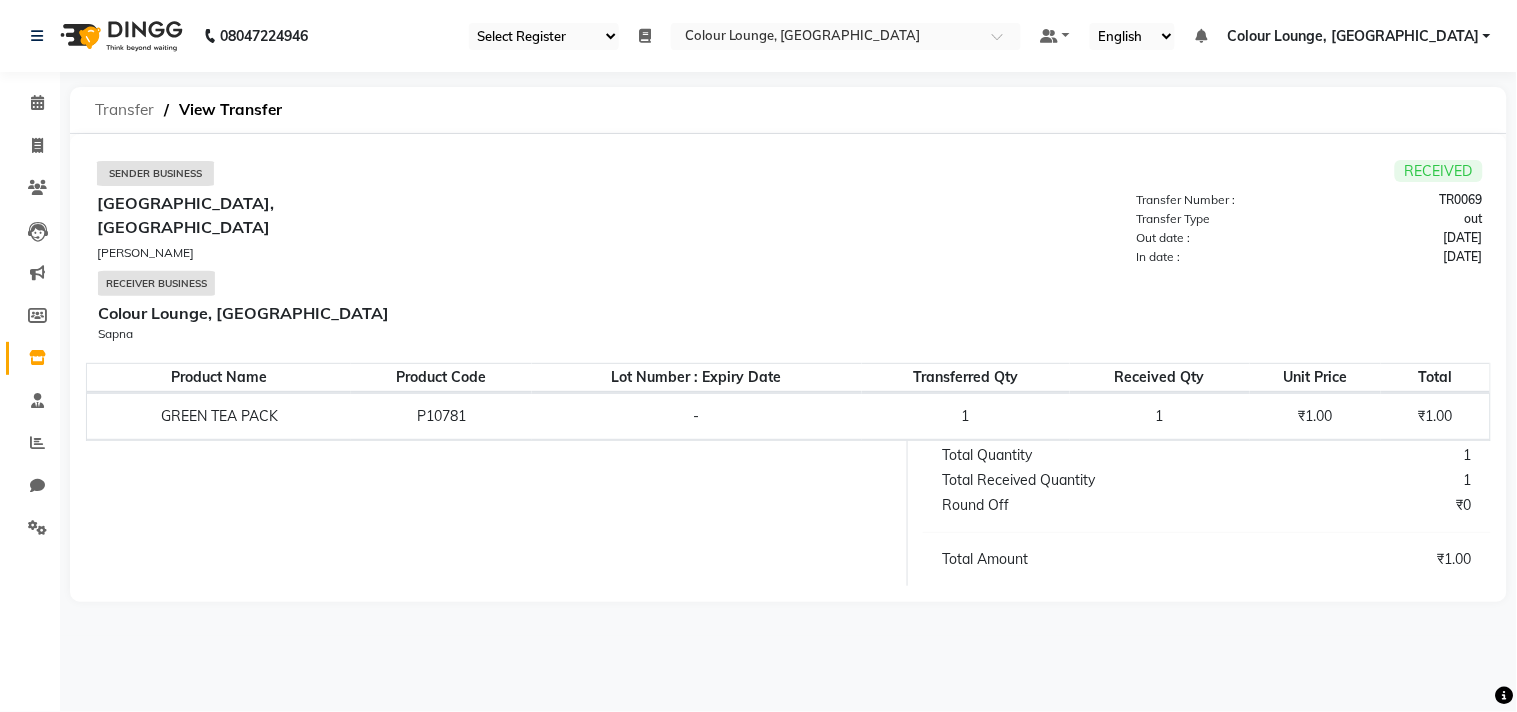 click on "Transfer" 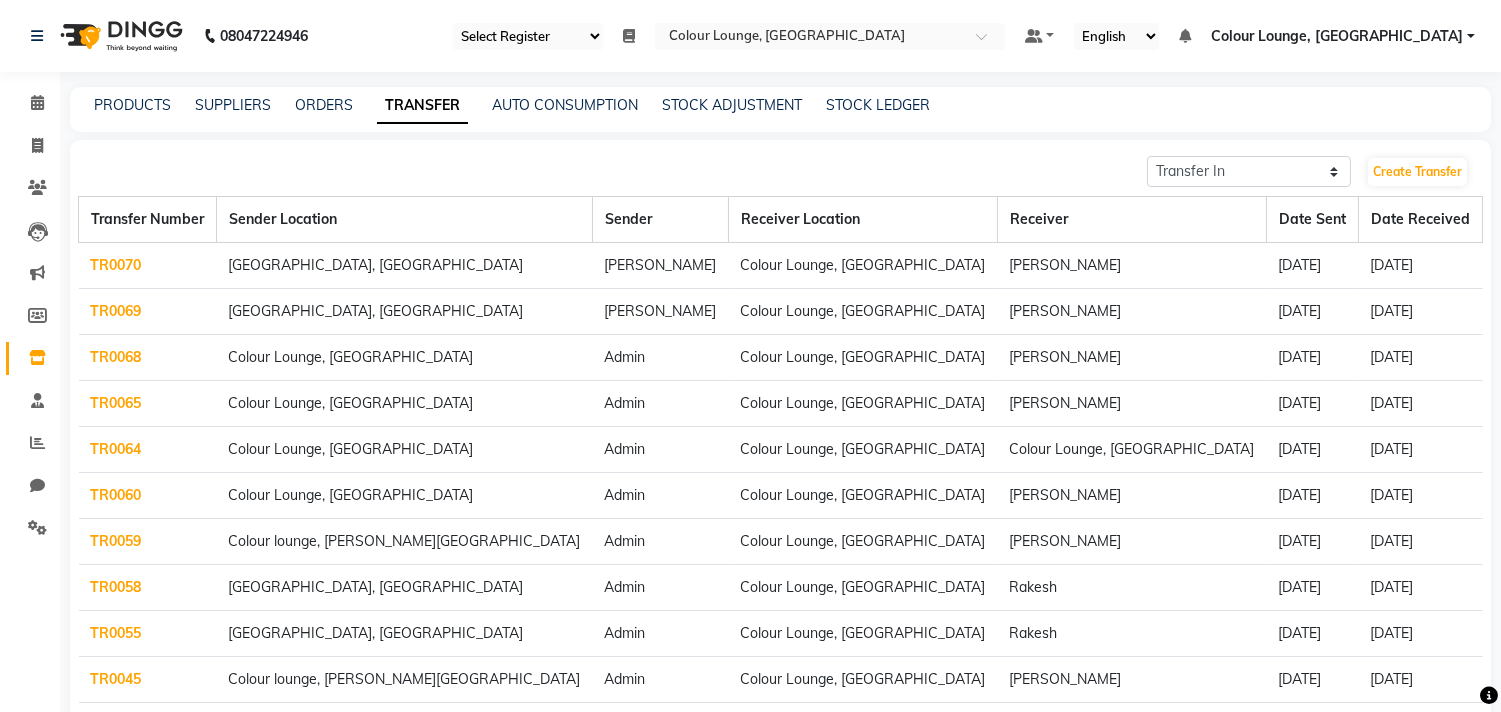 click on "TR0070" 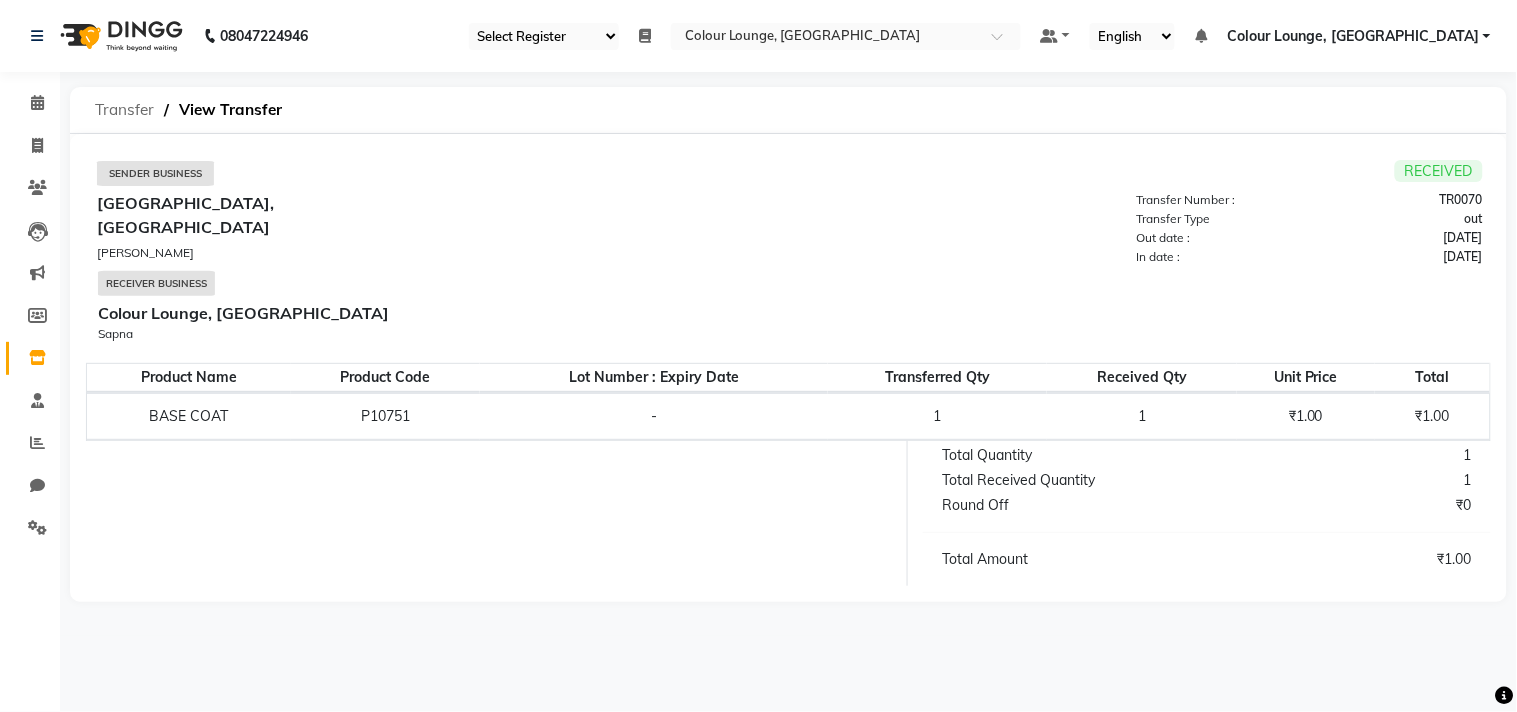 click on "Transfer" 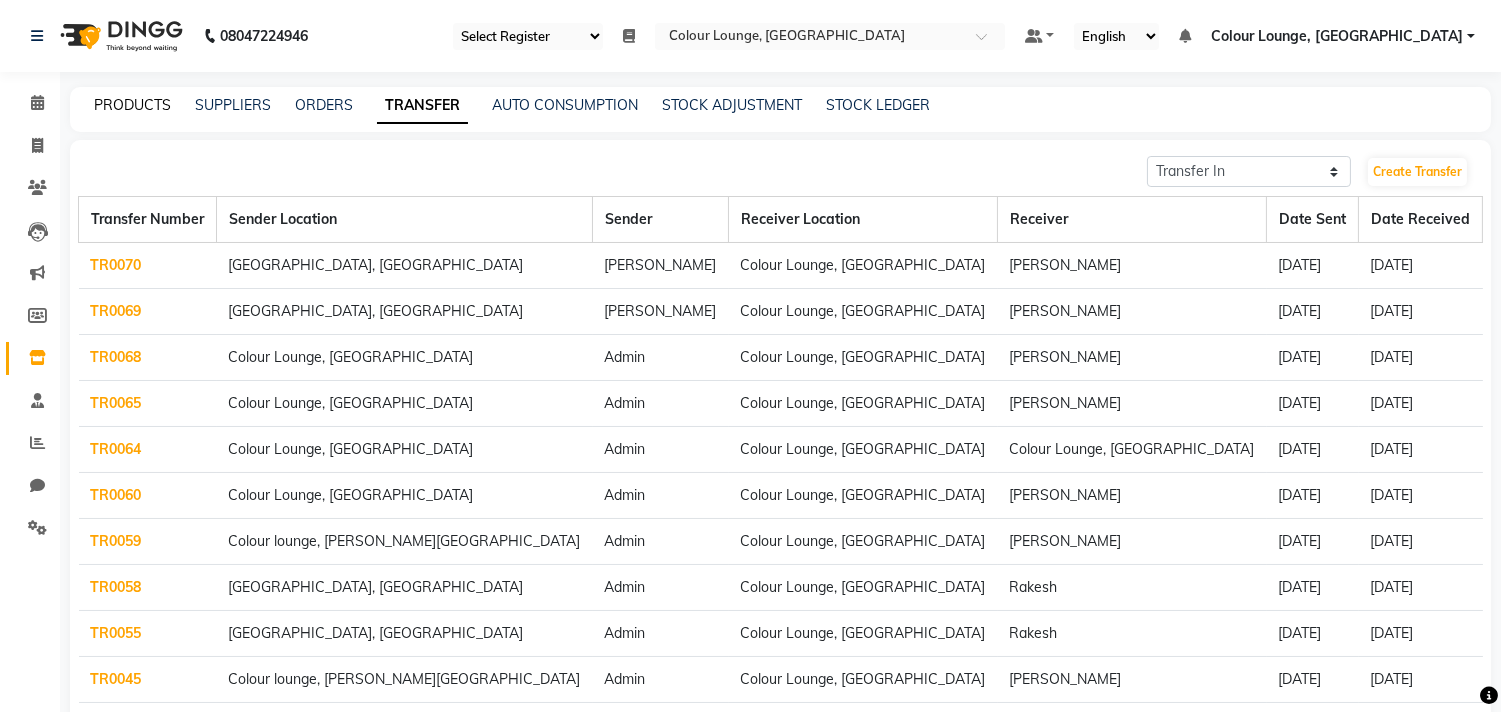click on "PRODUCTS" 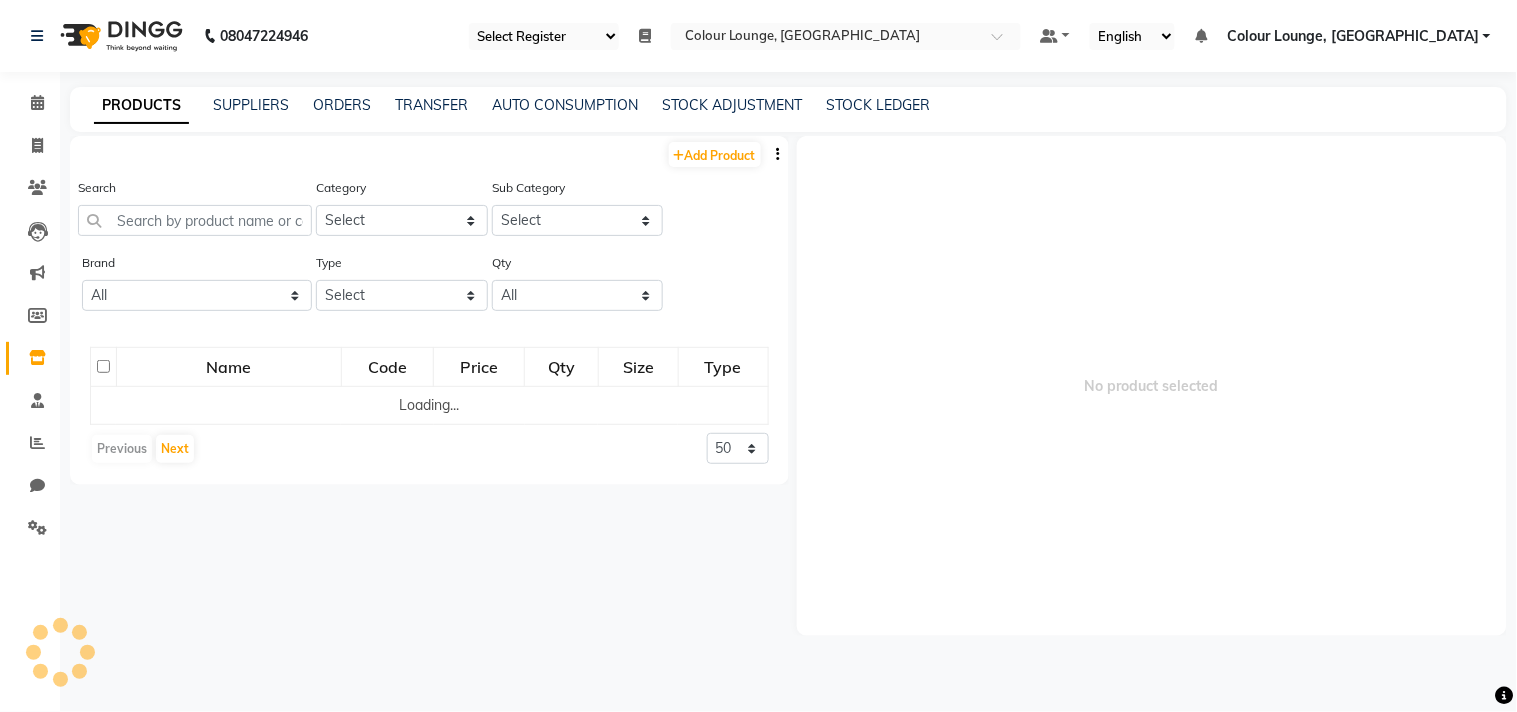 click on "Search" 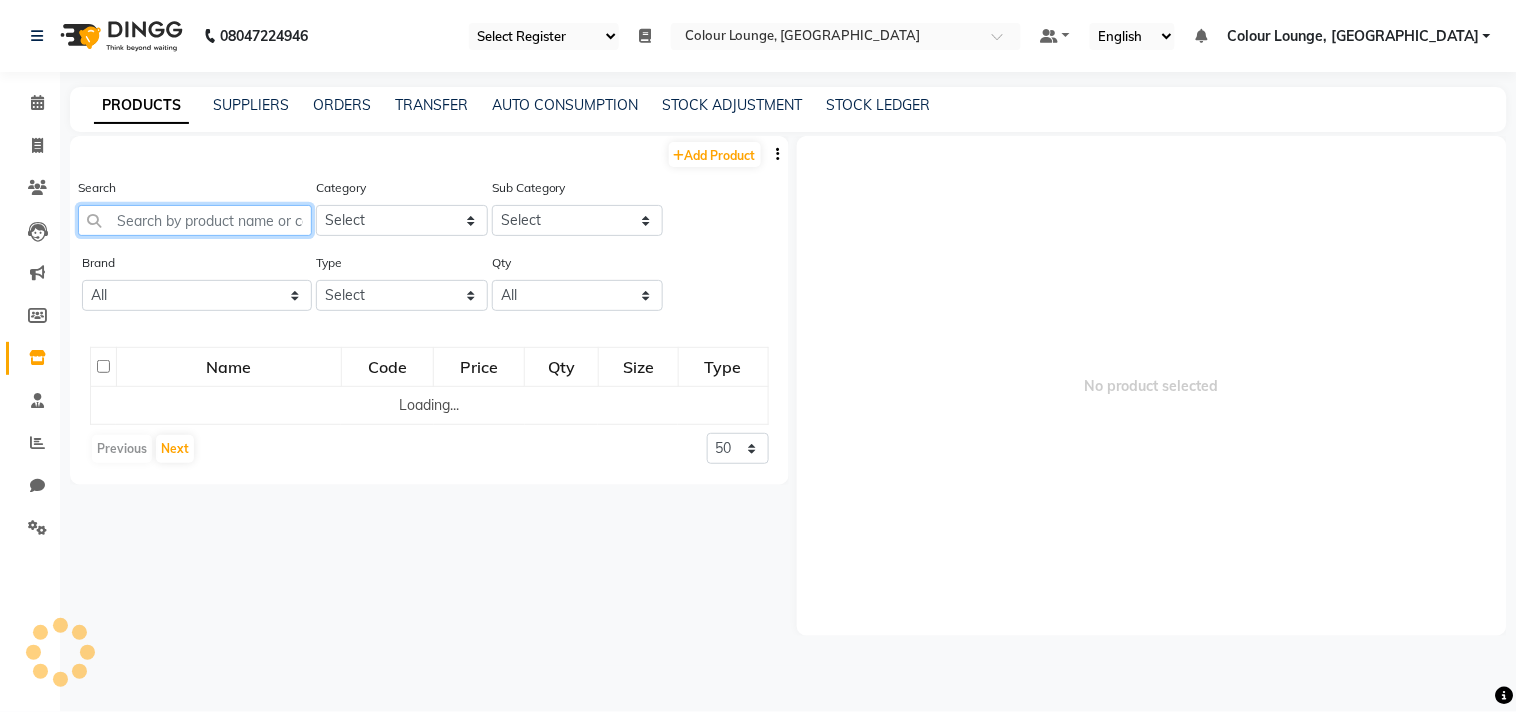 click 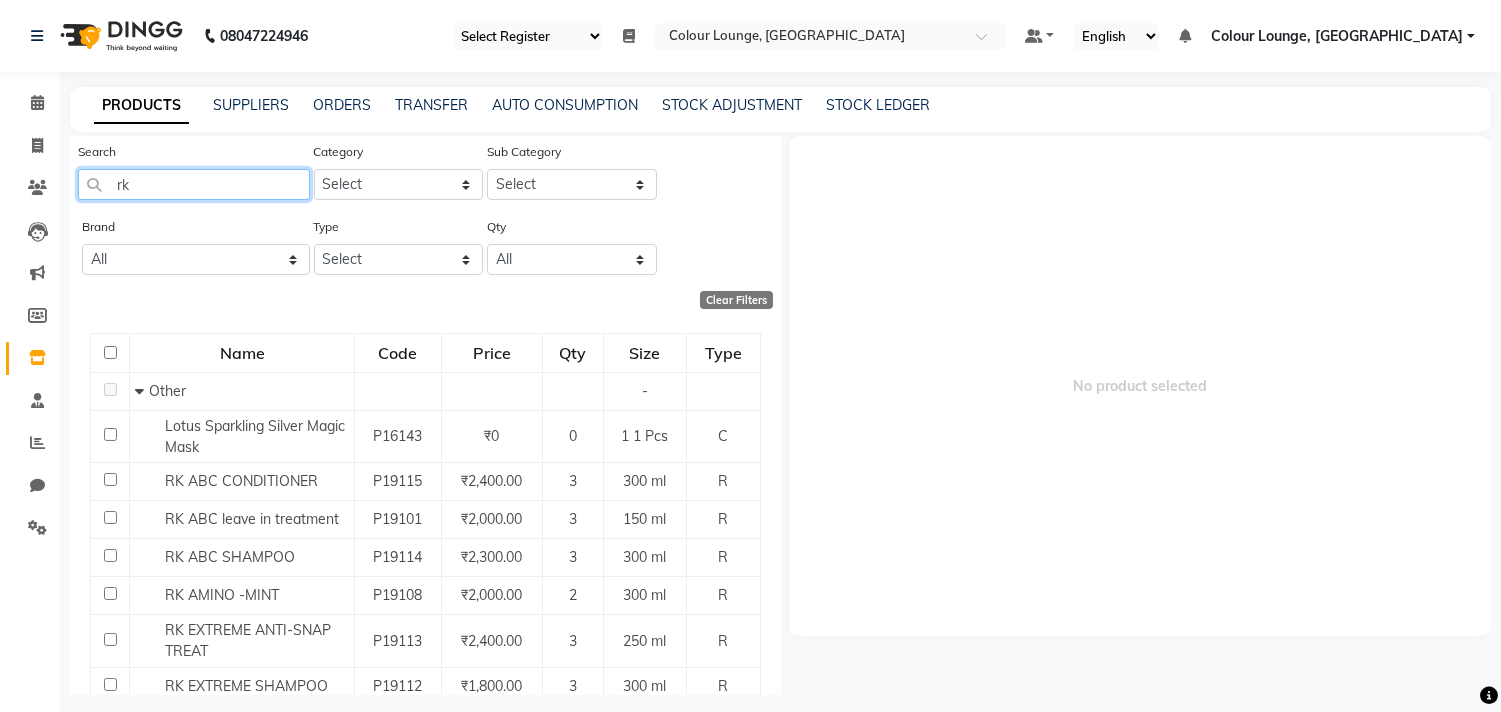 scroll, scrollTop: 0, scrollLeft: 0, axis: both 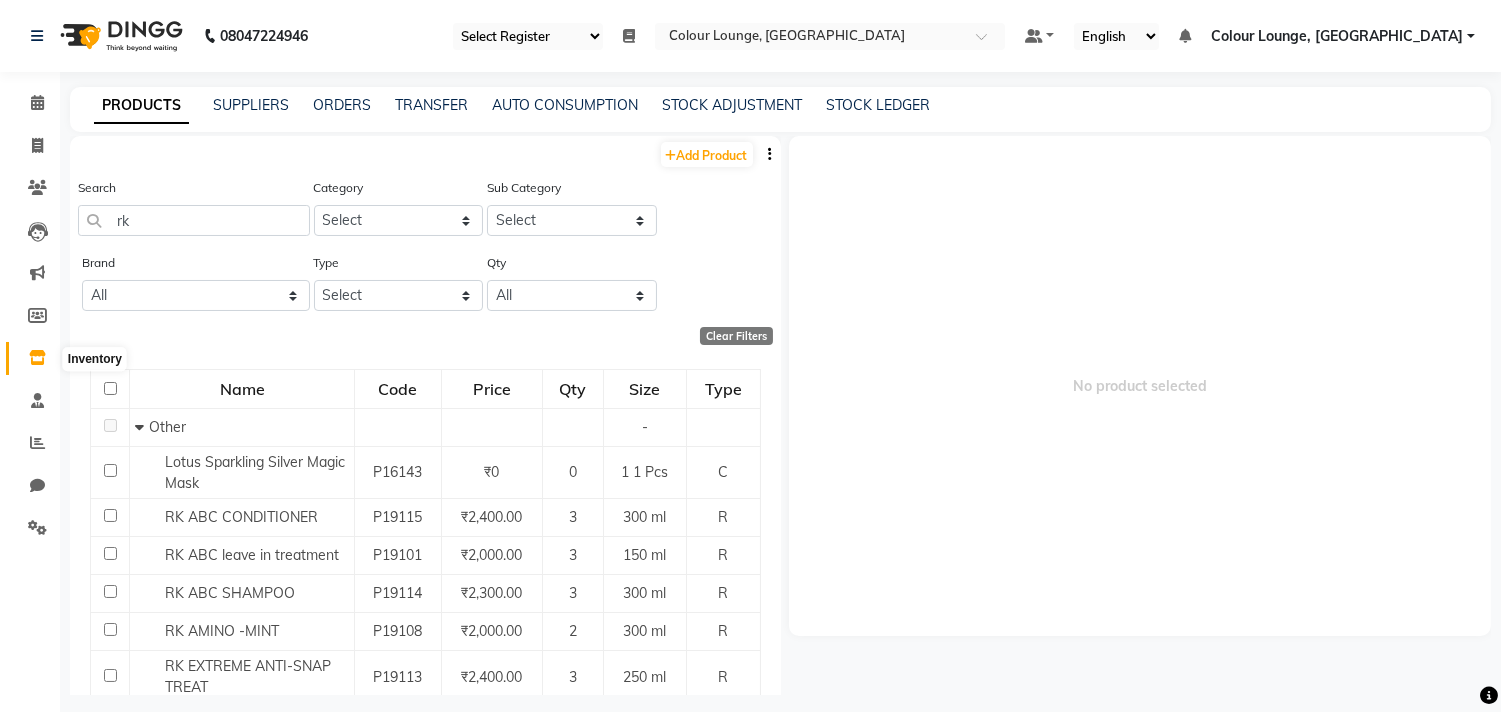 click 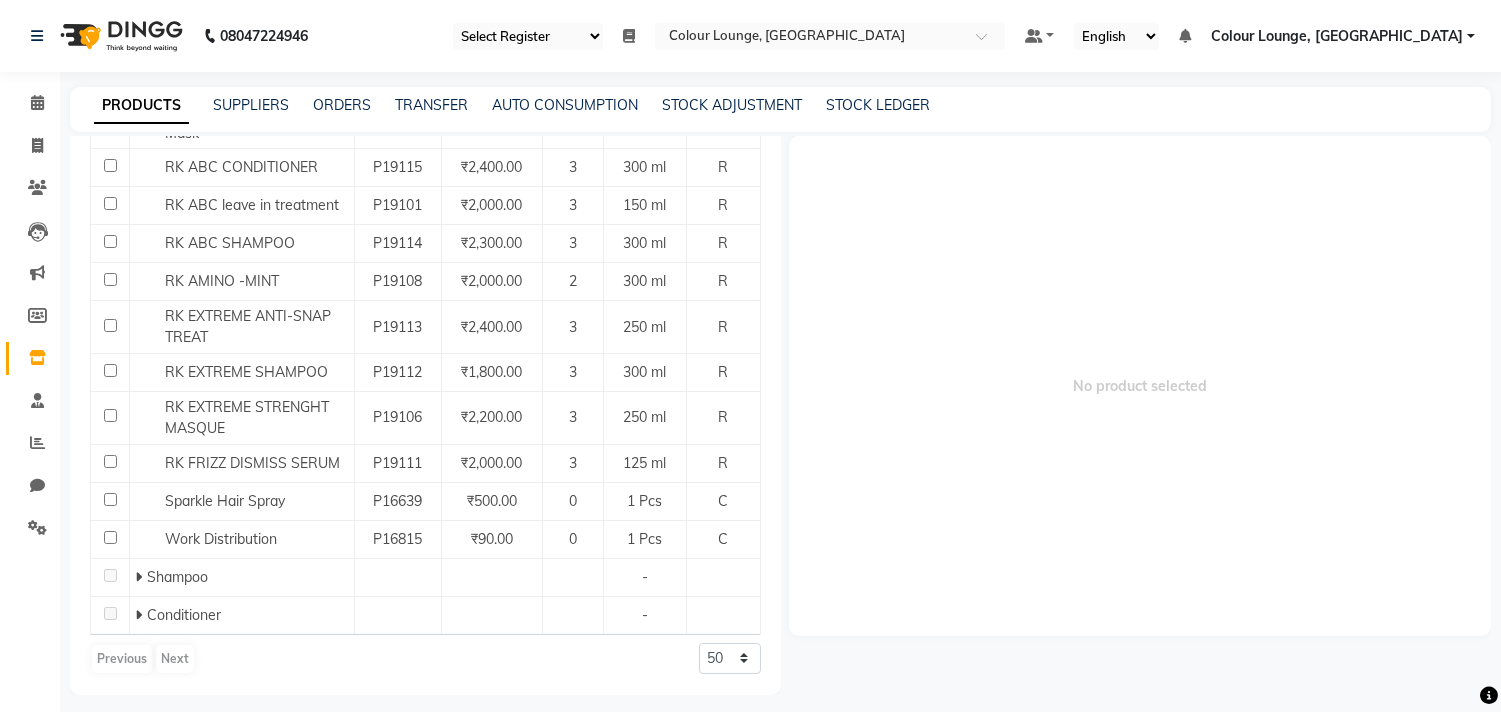 scroll, scrollTop: 0, scrollLeft: 0, axis: both 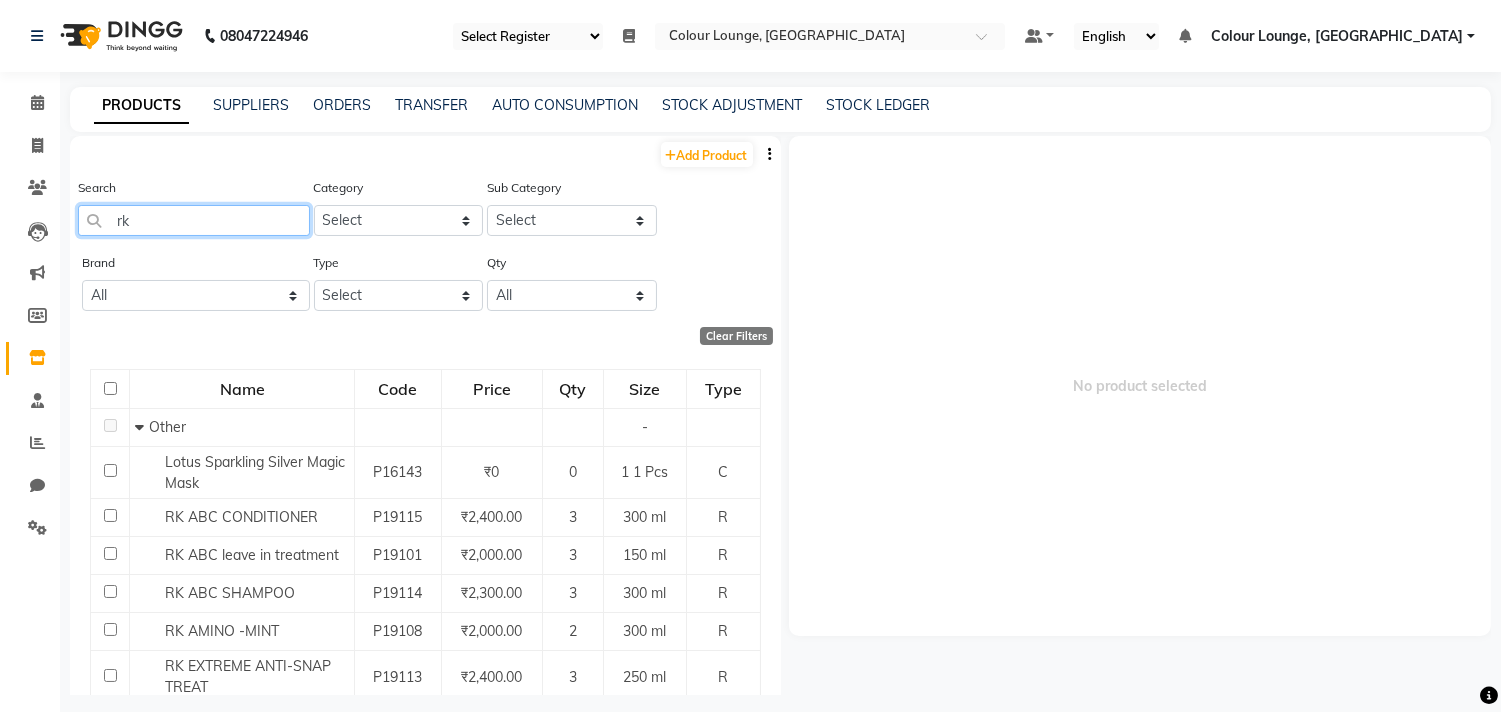 click on "Search rk" 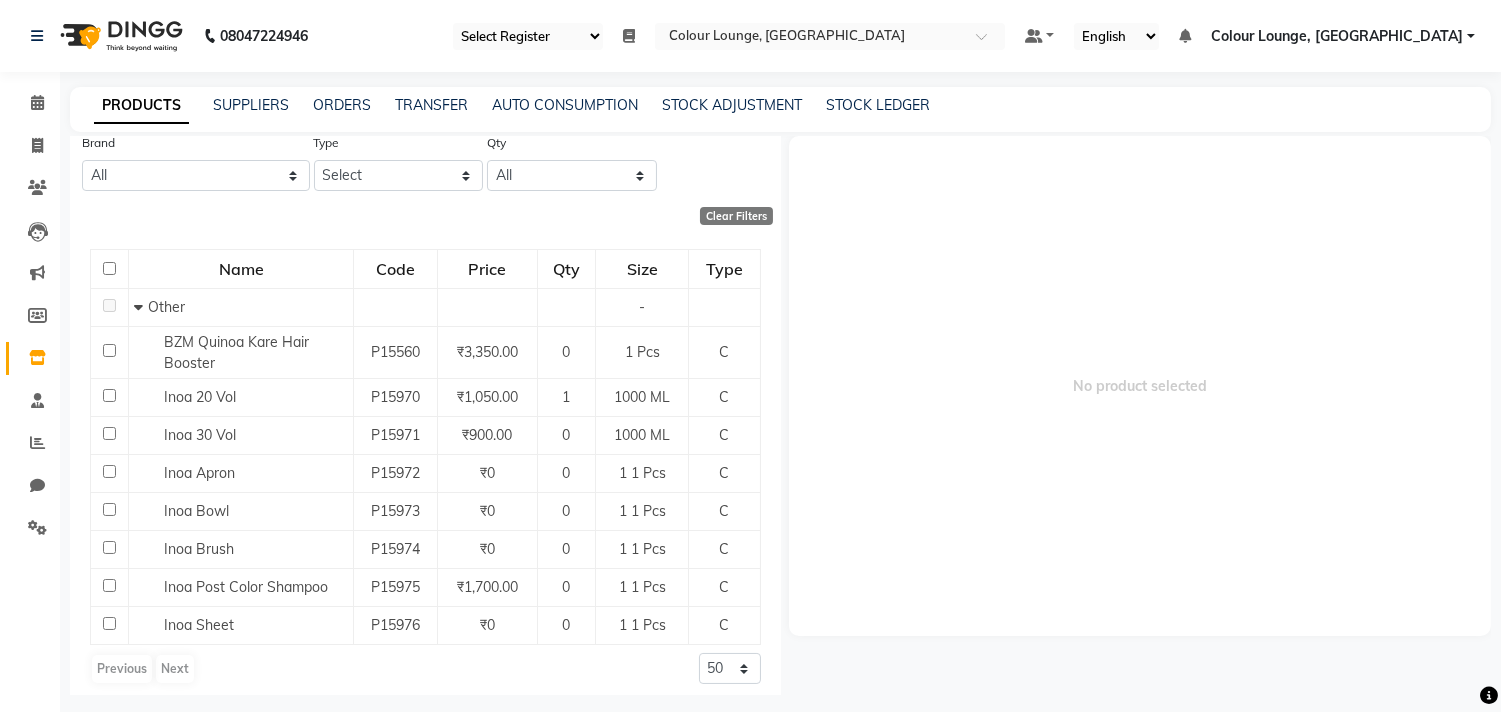 scroll, scrollTop: 132, scrollLeft: 0, axis: vertical 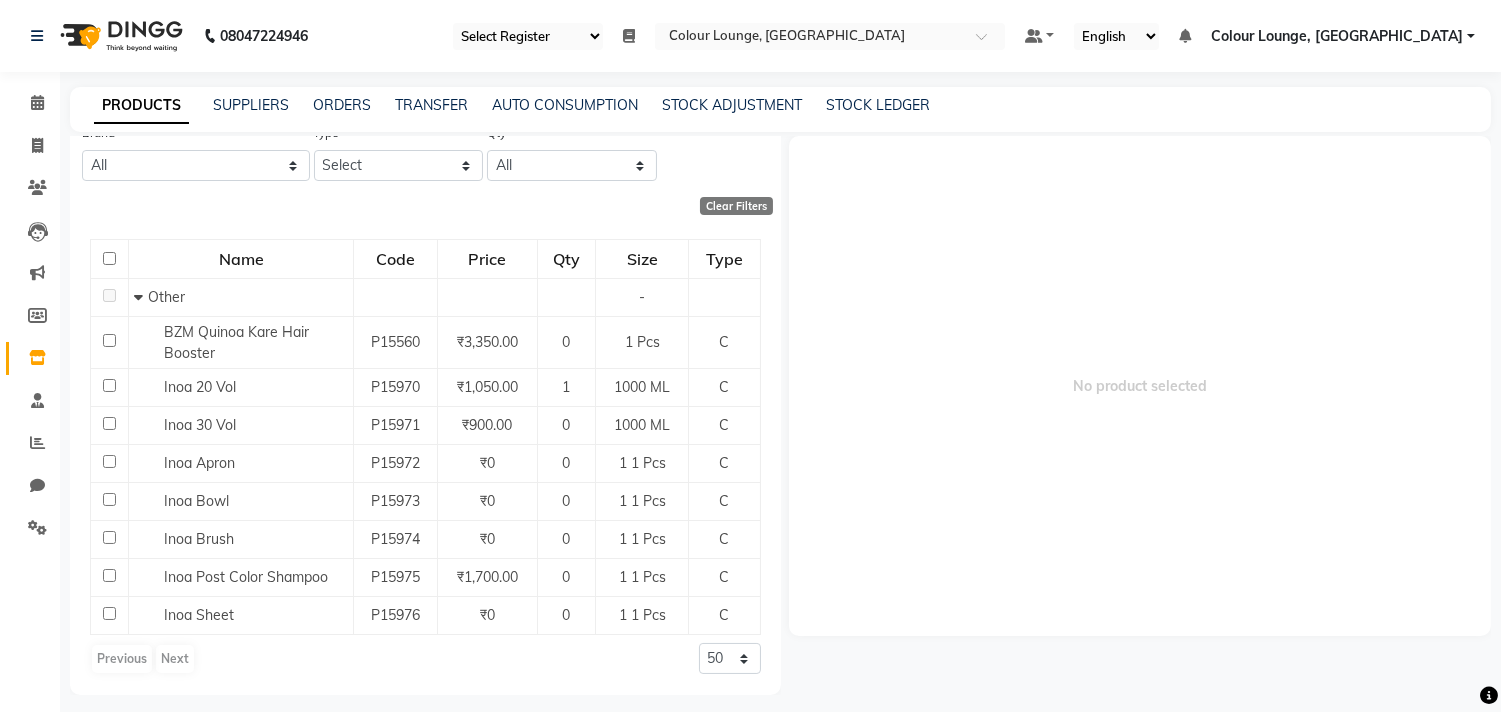type on "inoa" 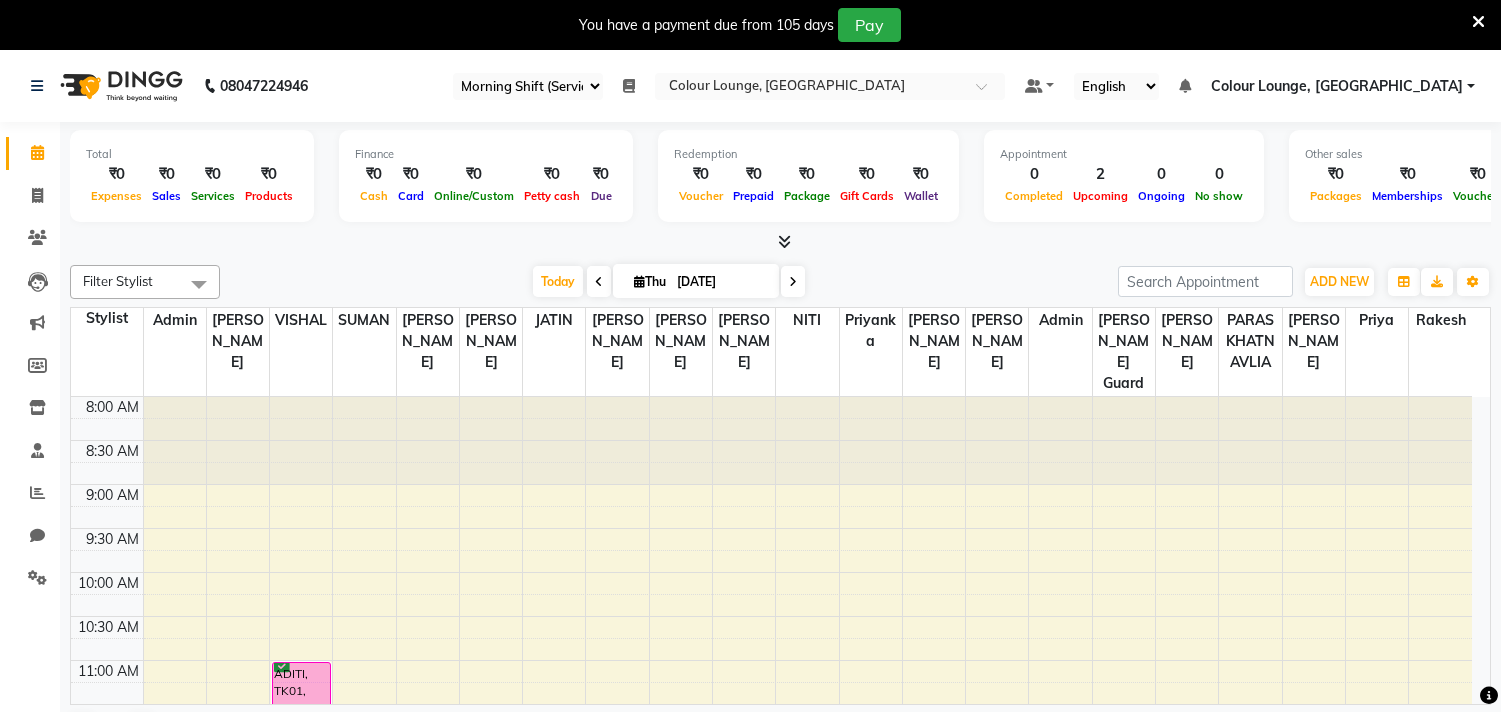 select on "75" 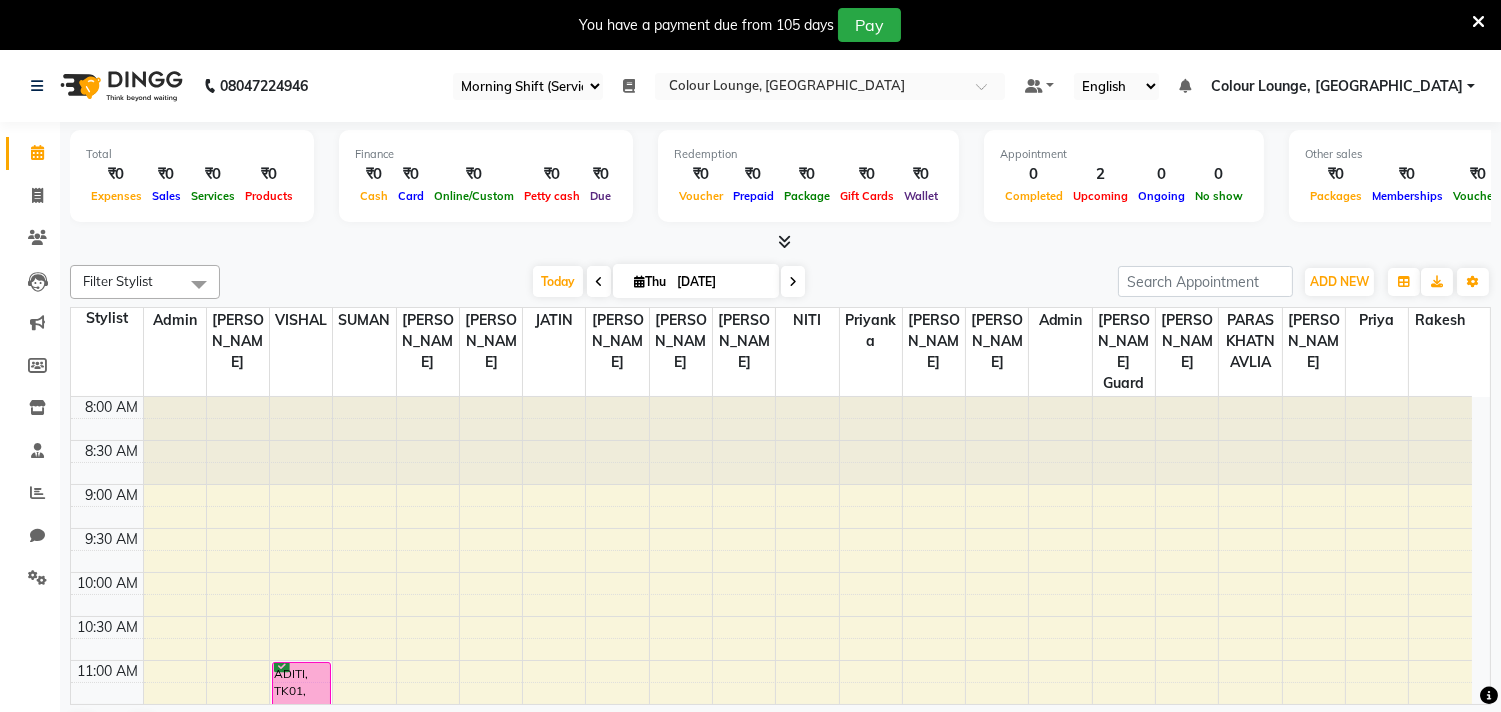 scroll, scrollTop: 0, scrollLeft: 0, axis: both 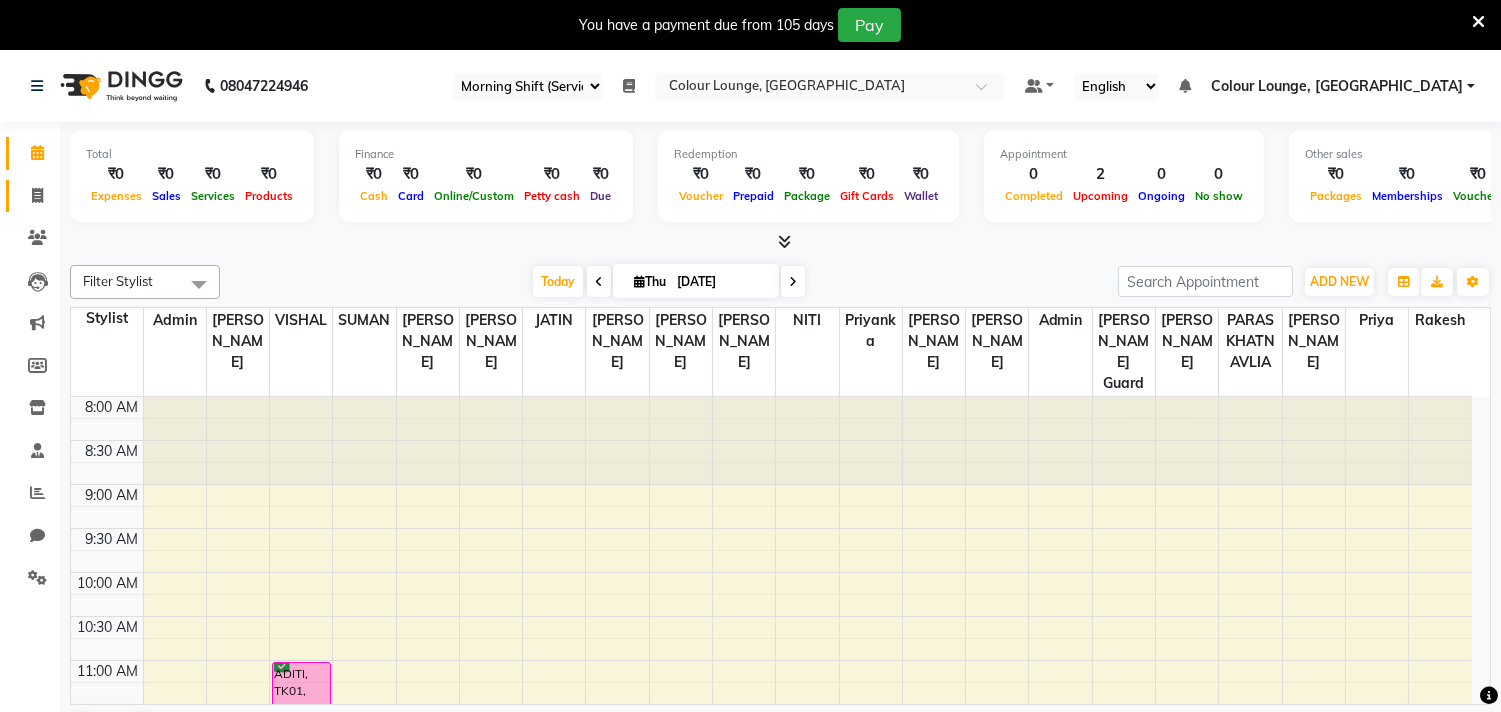 click on "Invoice" 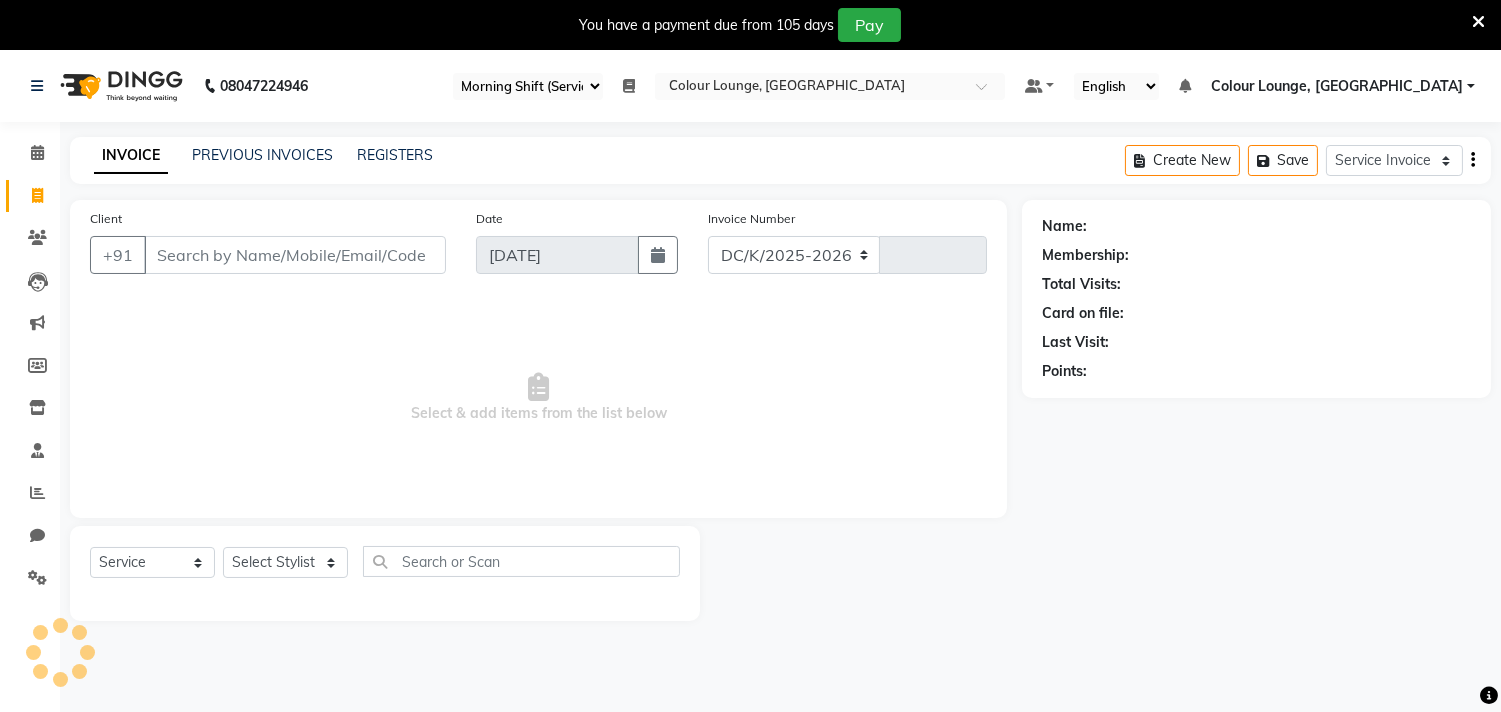 select on "8015" 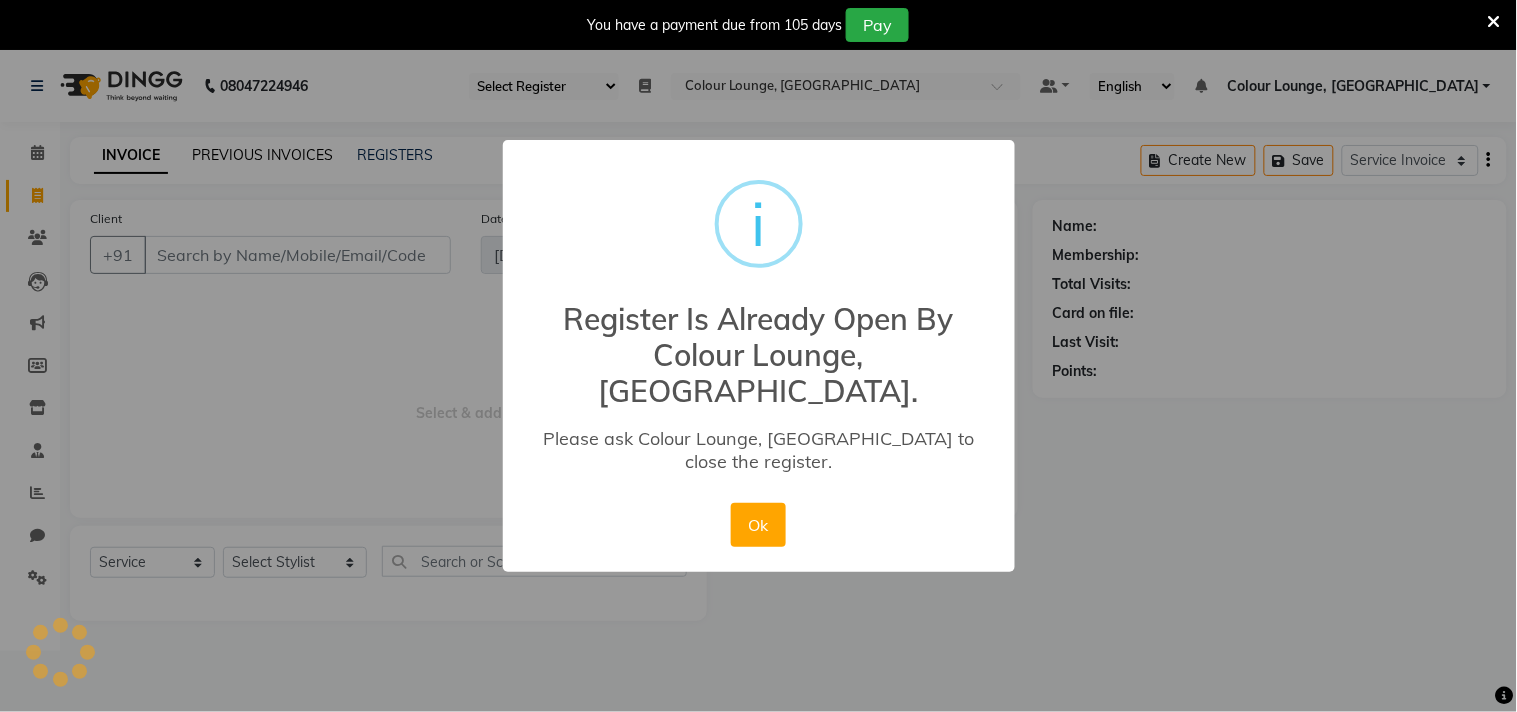 click on "× i Register Is Already Open By Colour Lounge, Kabir Park. Please ask Colour Lounge, Kabir Park to close the register. Cancel No Ok" at bounding box center [758, 356] 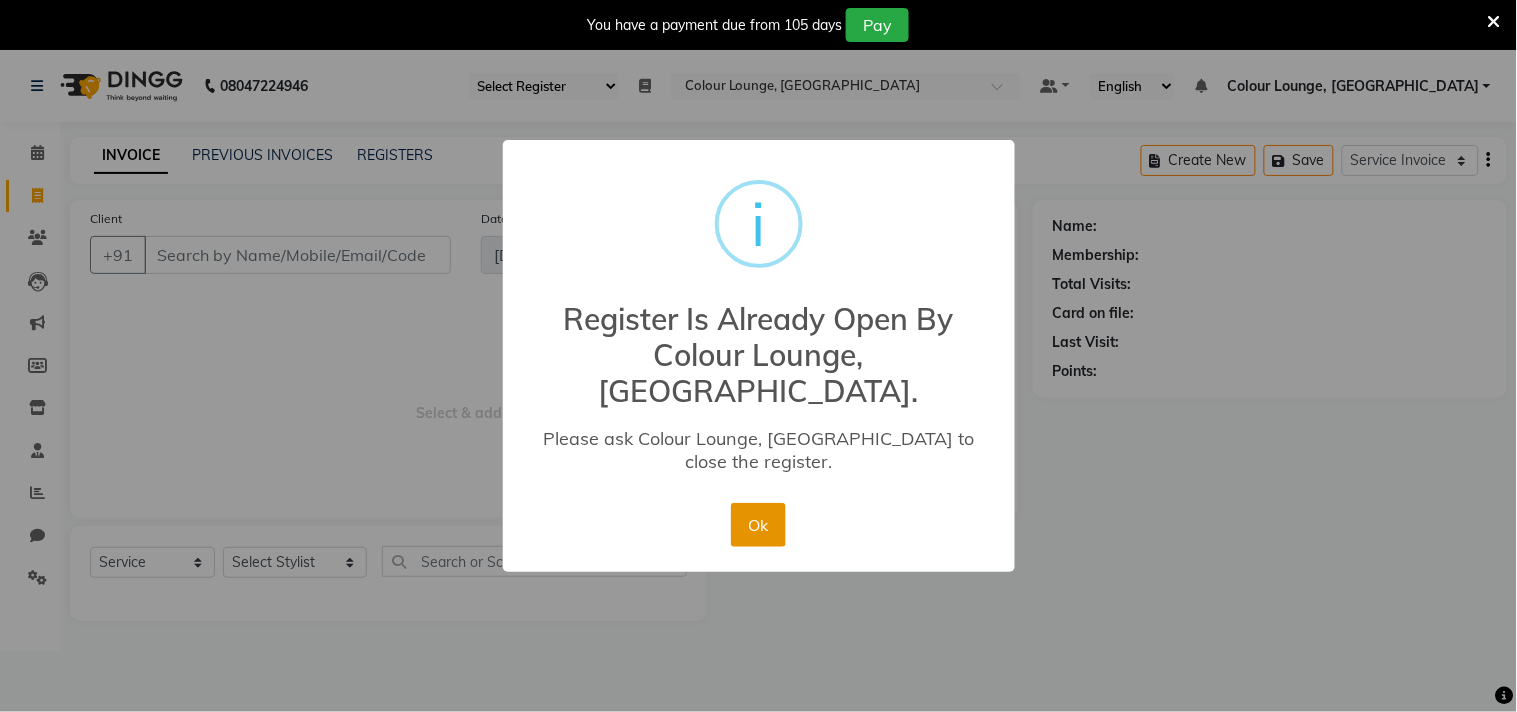 drag, startPoint x: 767, startPoint y: 522, endPoint x: 758, endPoint y: 517, distance: 10.29563 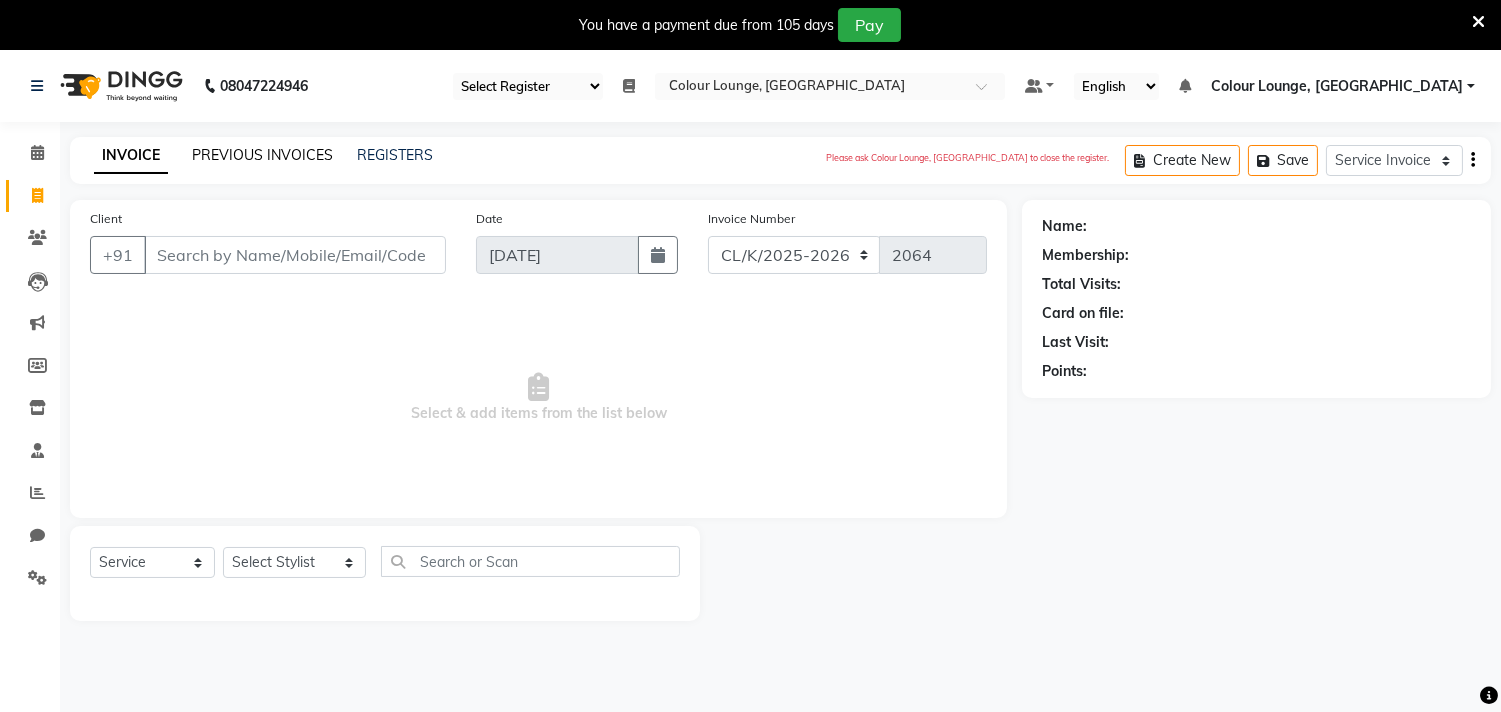 click on "PREVIOUS INVOICES" 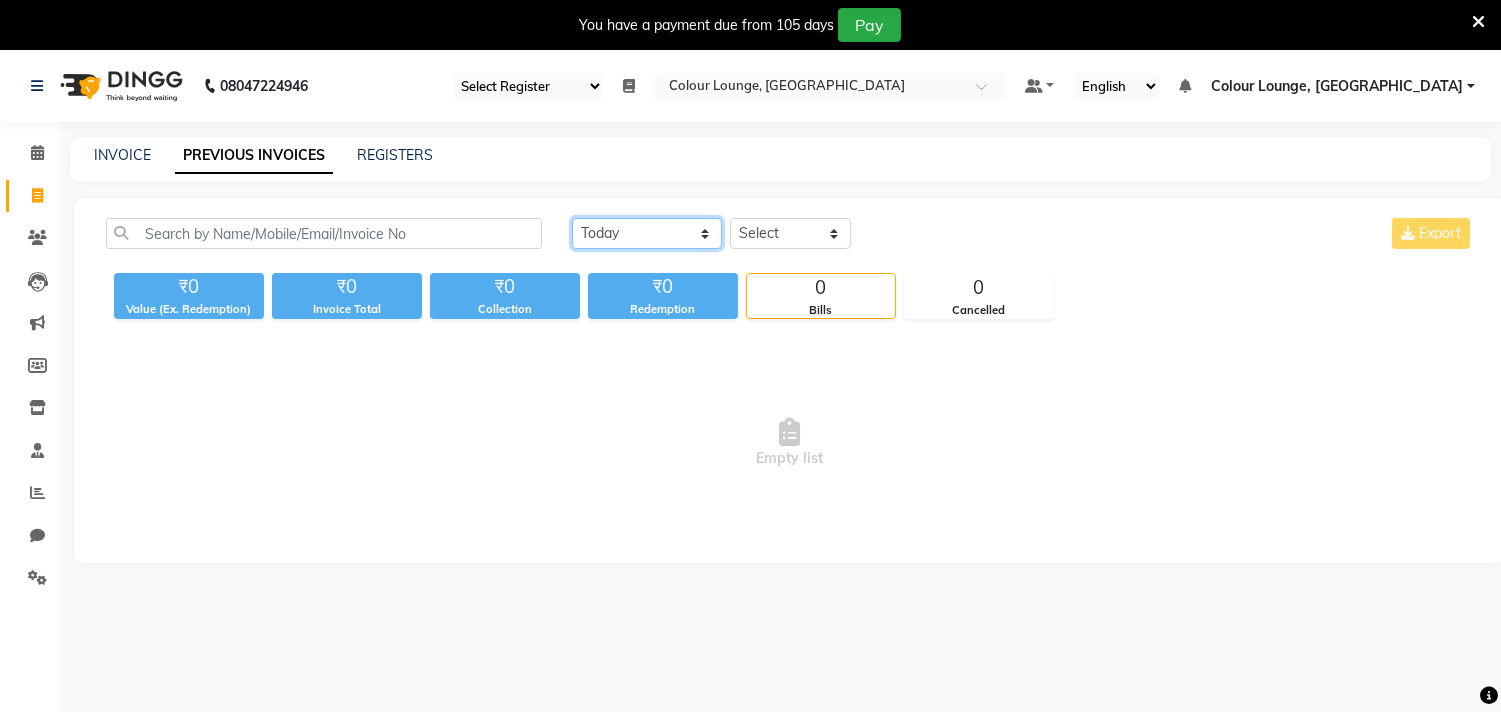 click on "Today Yesterday Custom Range" 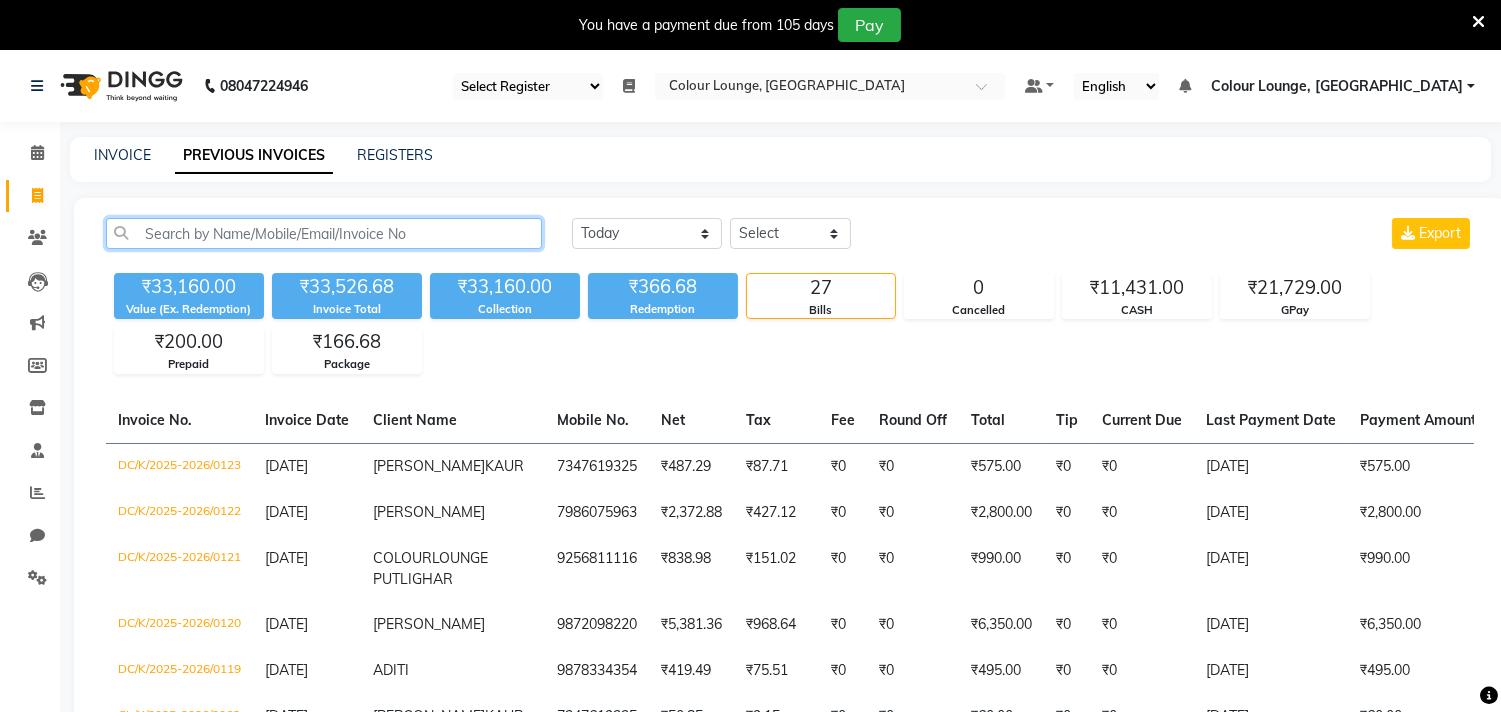 click 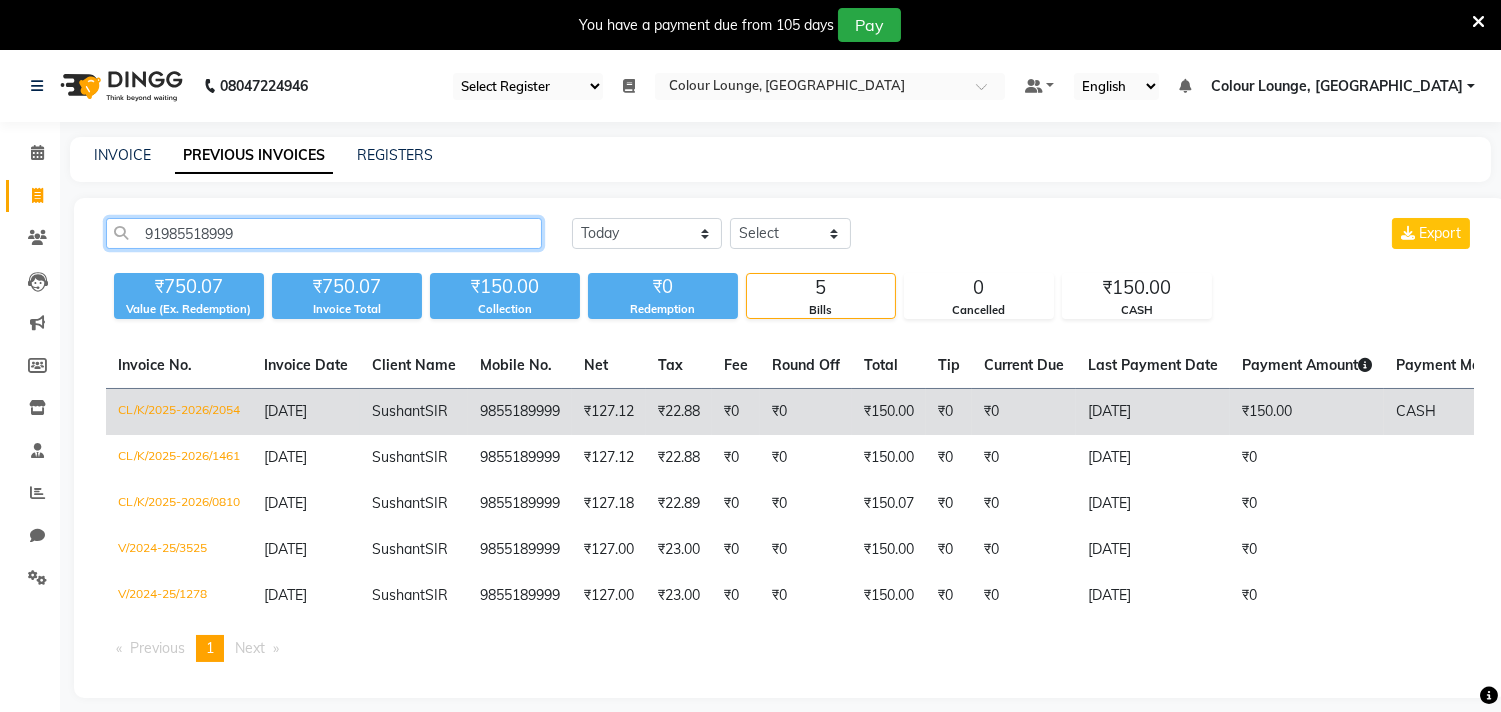 type on "91985518999" 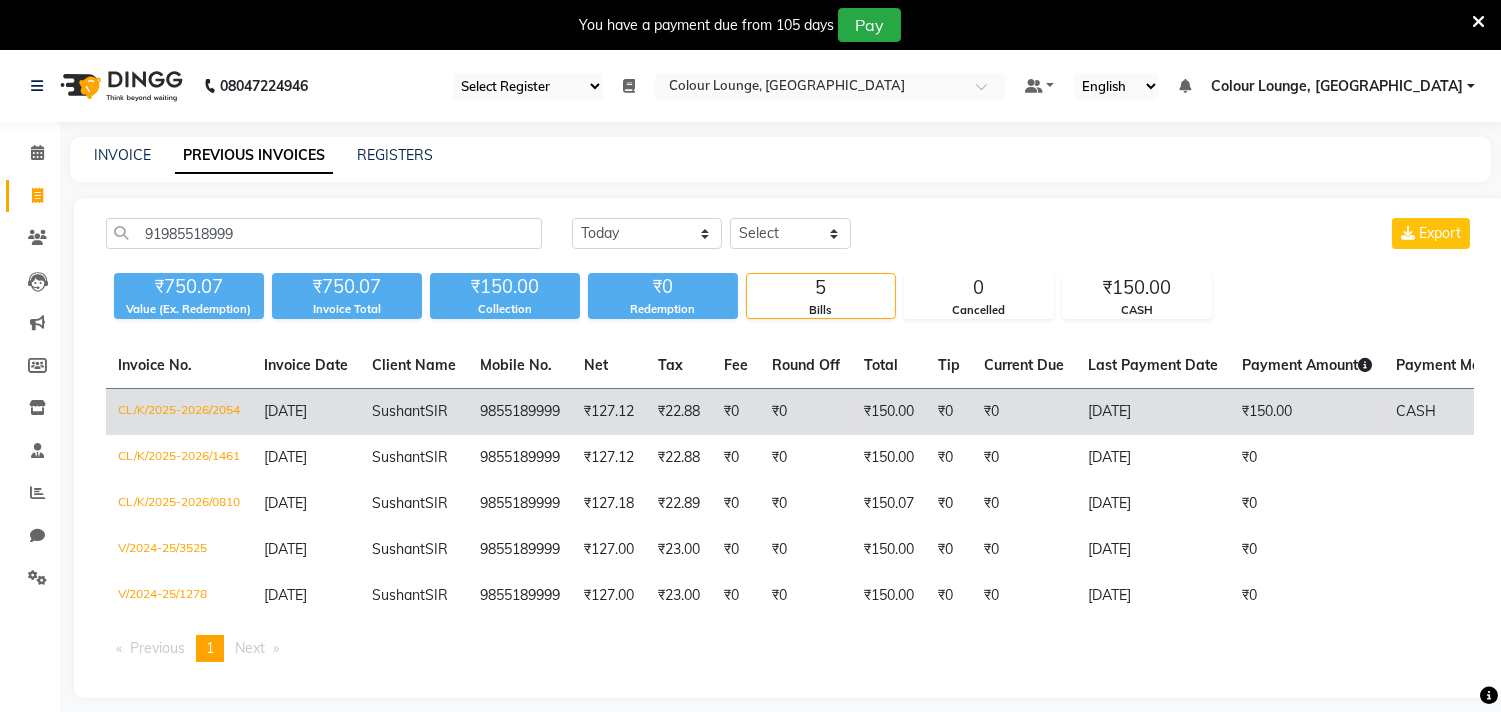 click on "CL/K/2025-2026/2054" 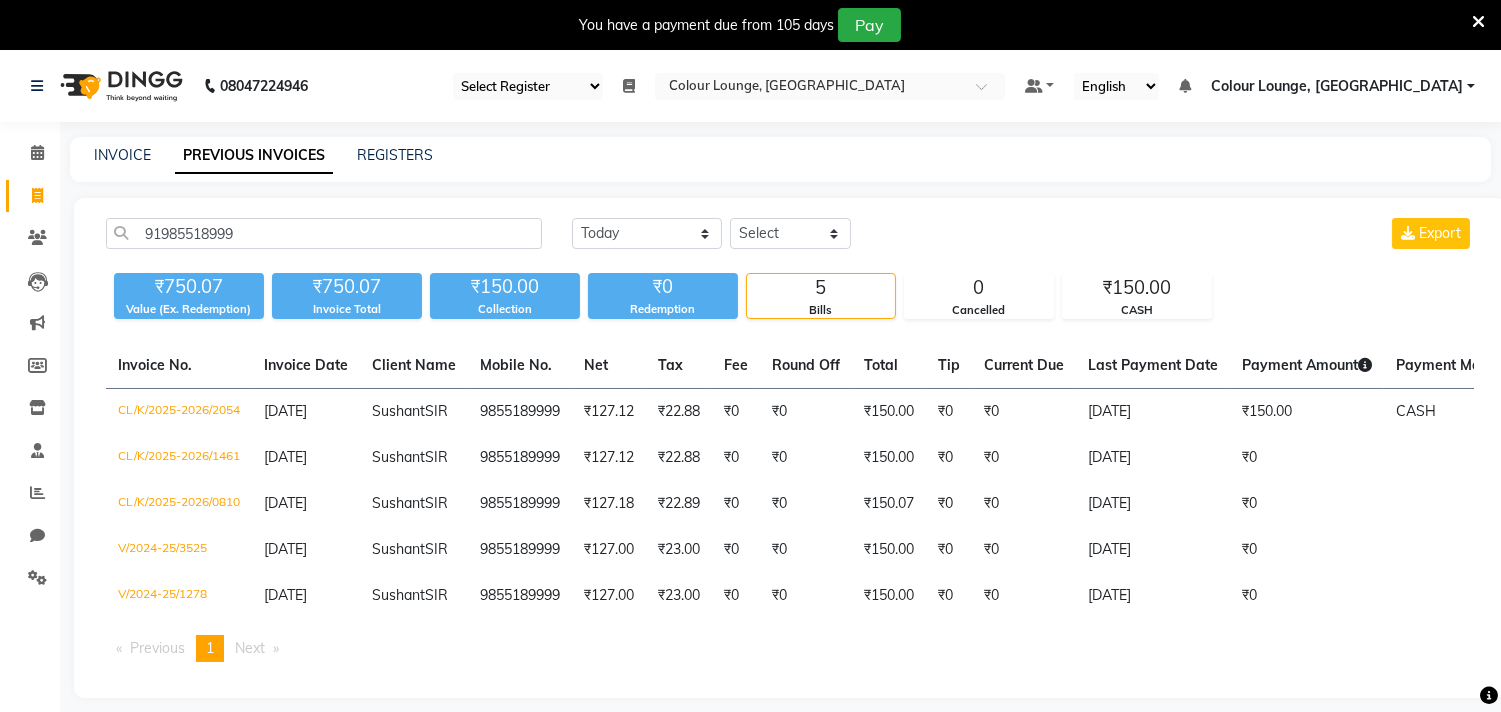click on "Invoice" 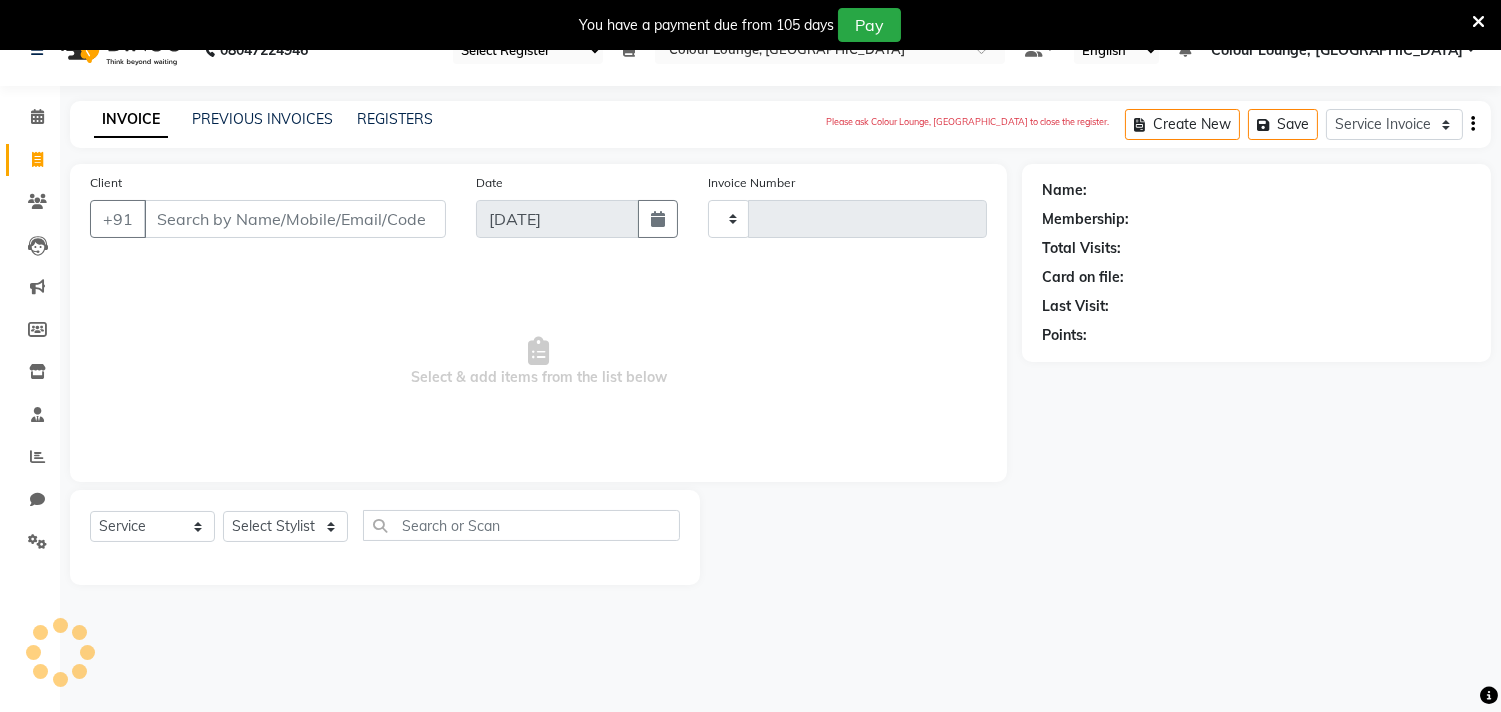 scroll, scrollTop: 50, scrollLeft: 0, axis: vertical 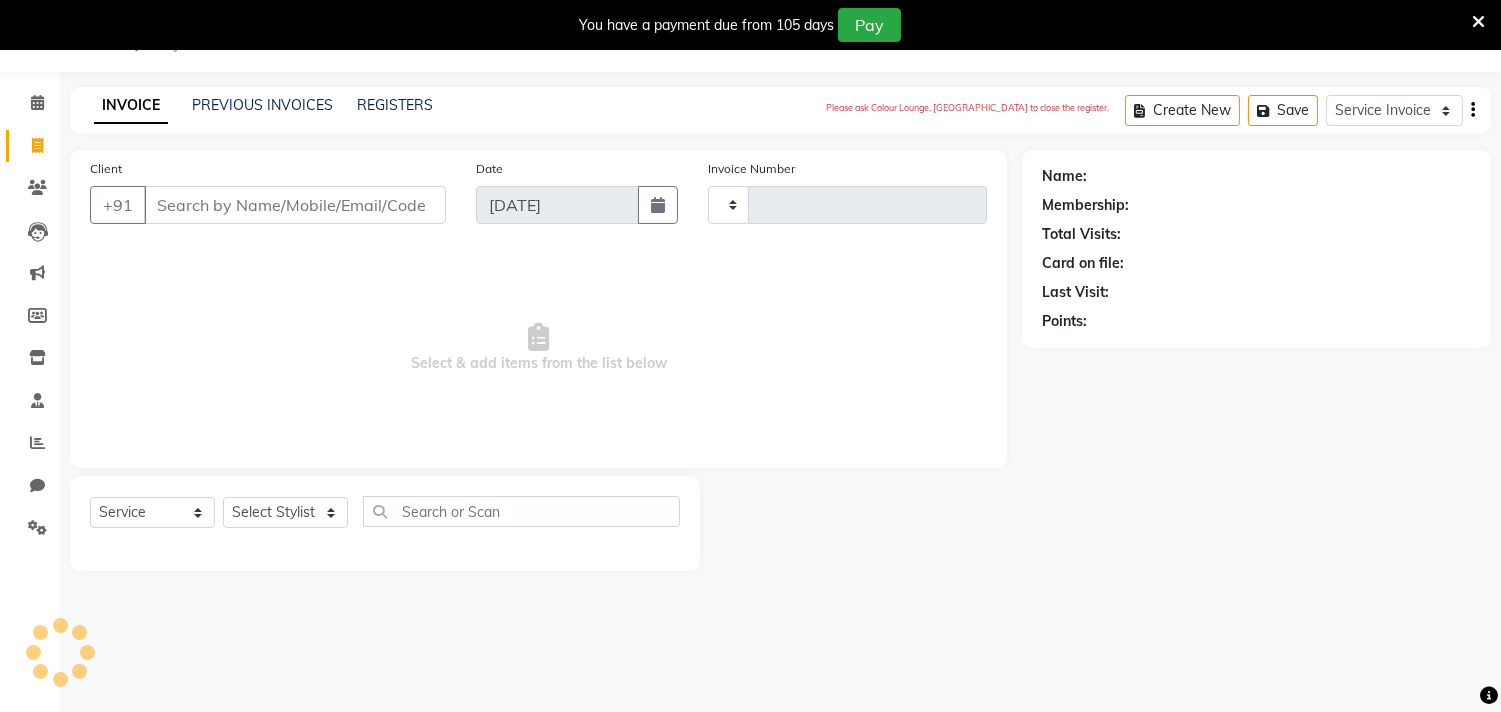 type on "2064" 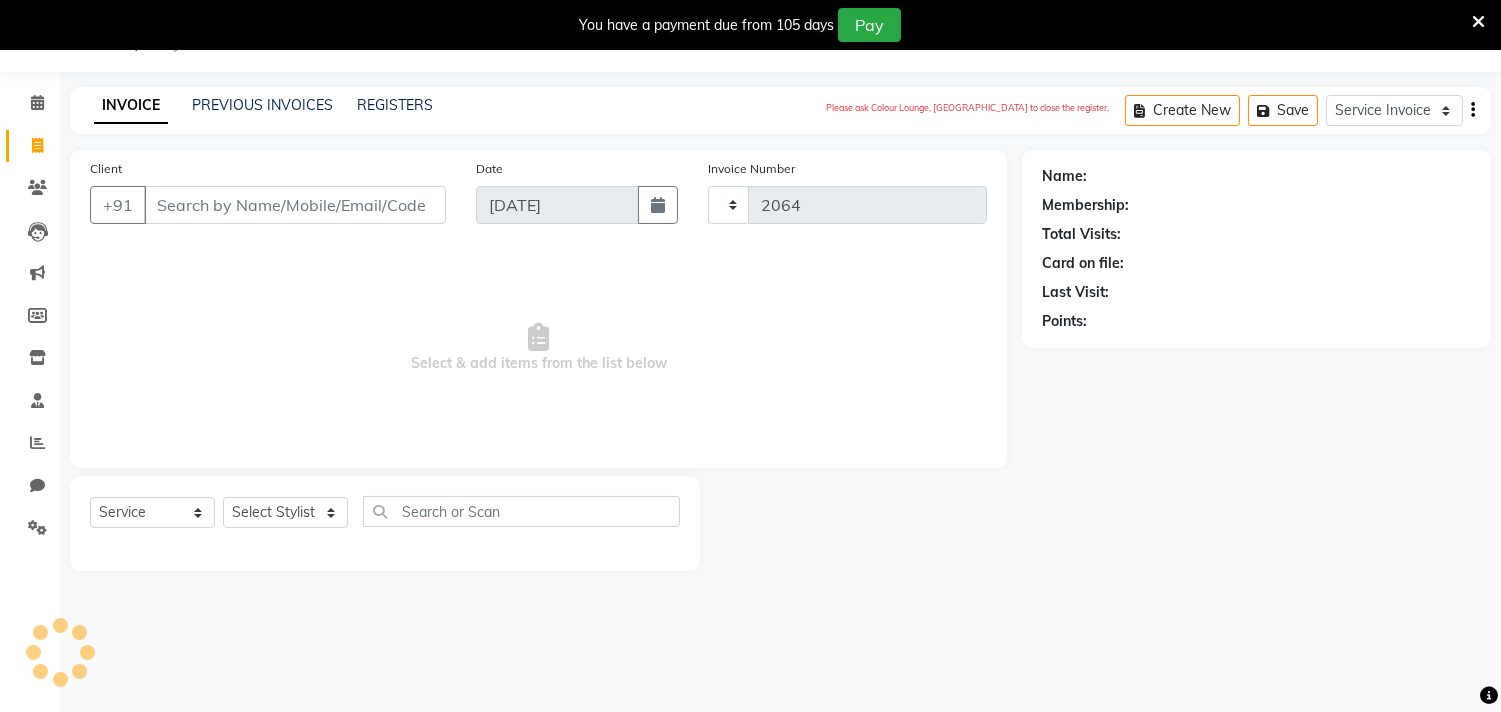 select on "8015" 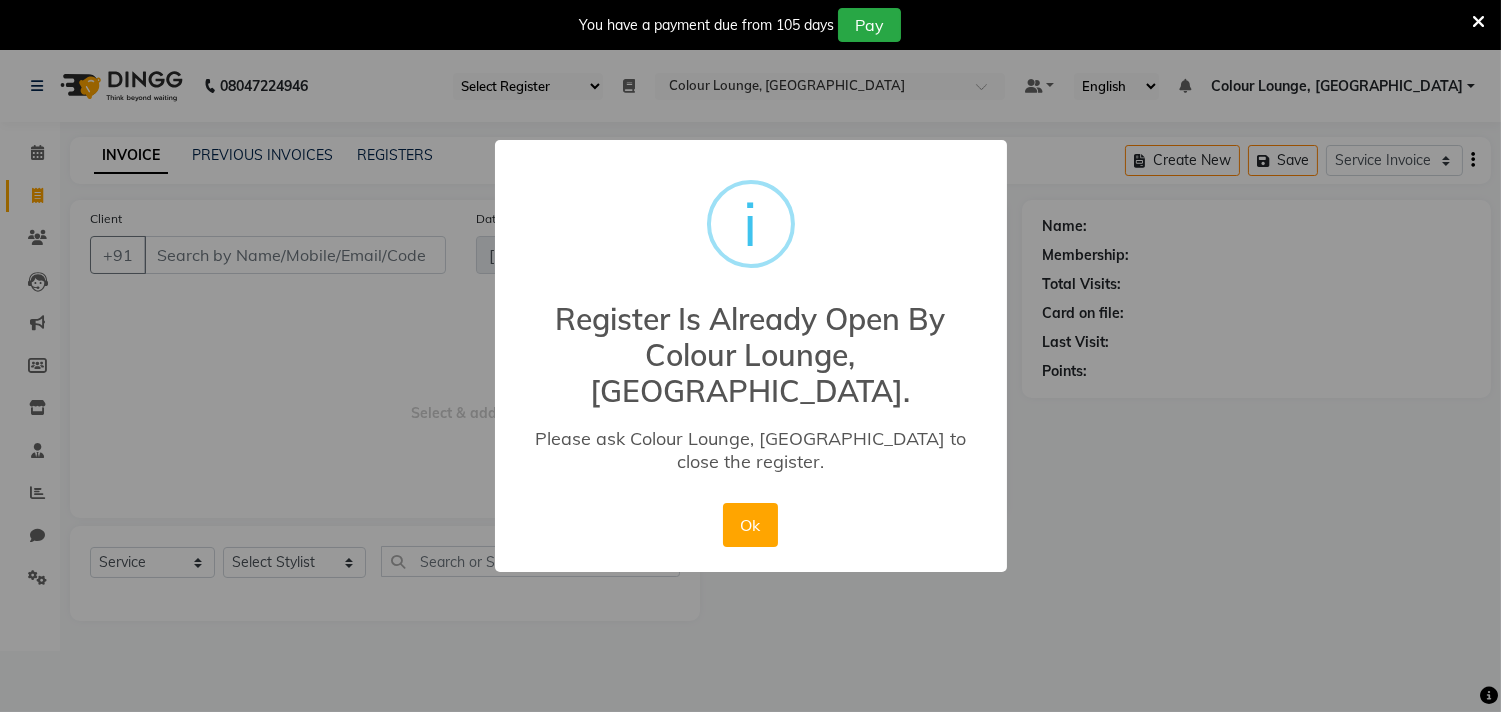 scroll, scrollTop: 0, scrollLeft: 0, axis: both 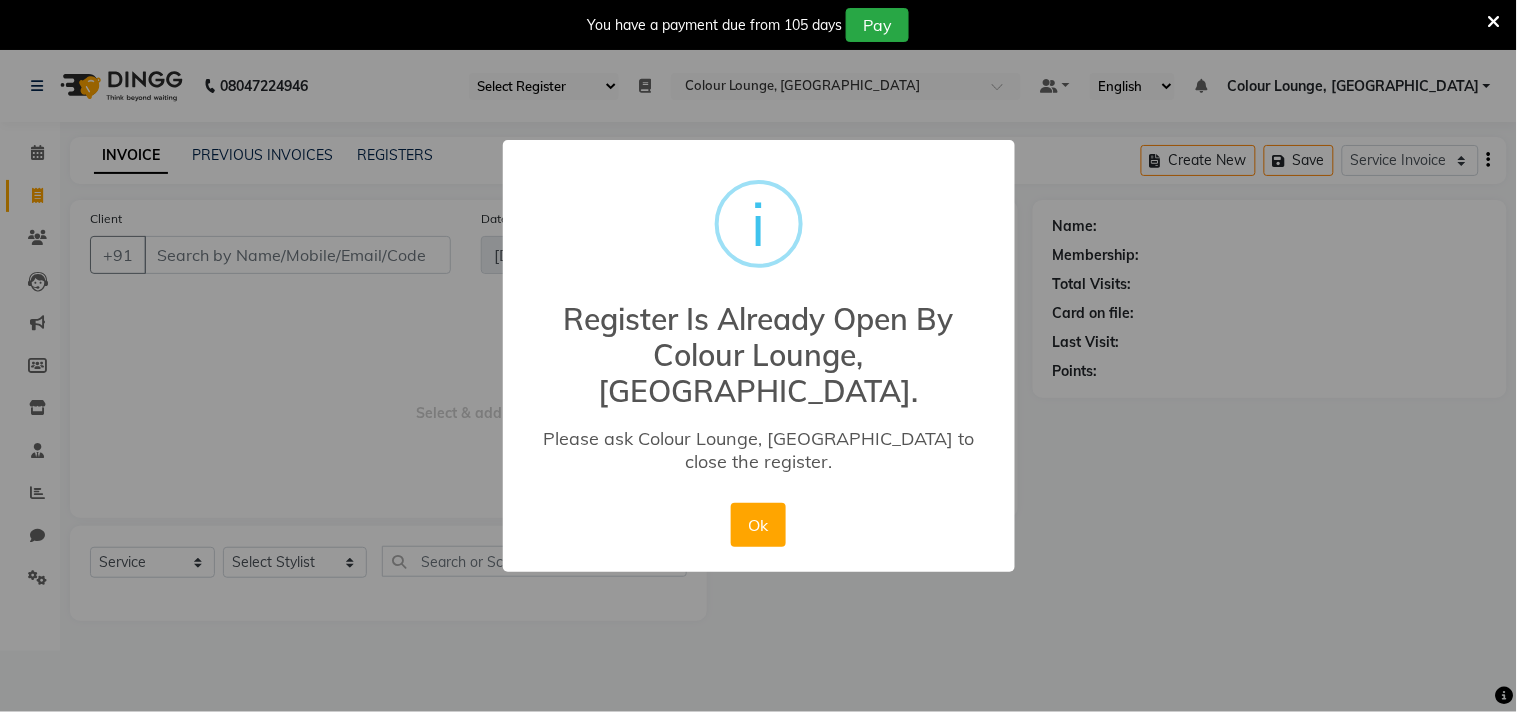 click on "Ok" at bounding box center (758, 525) 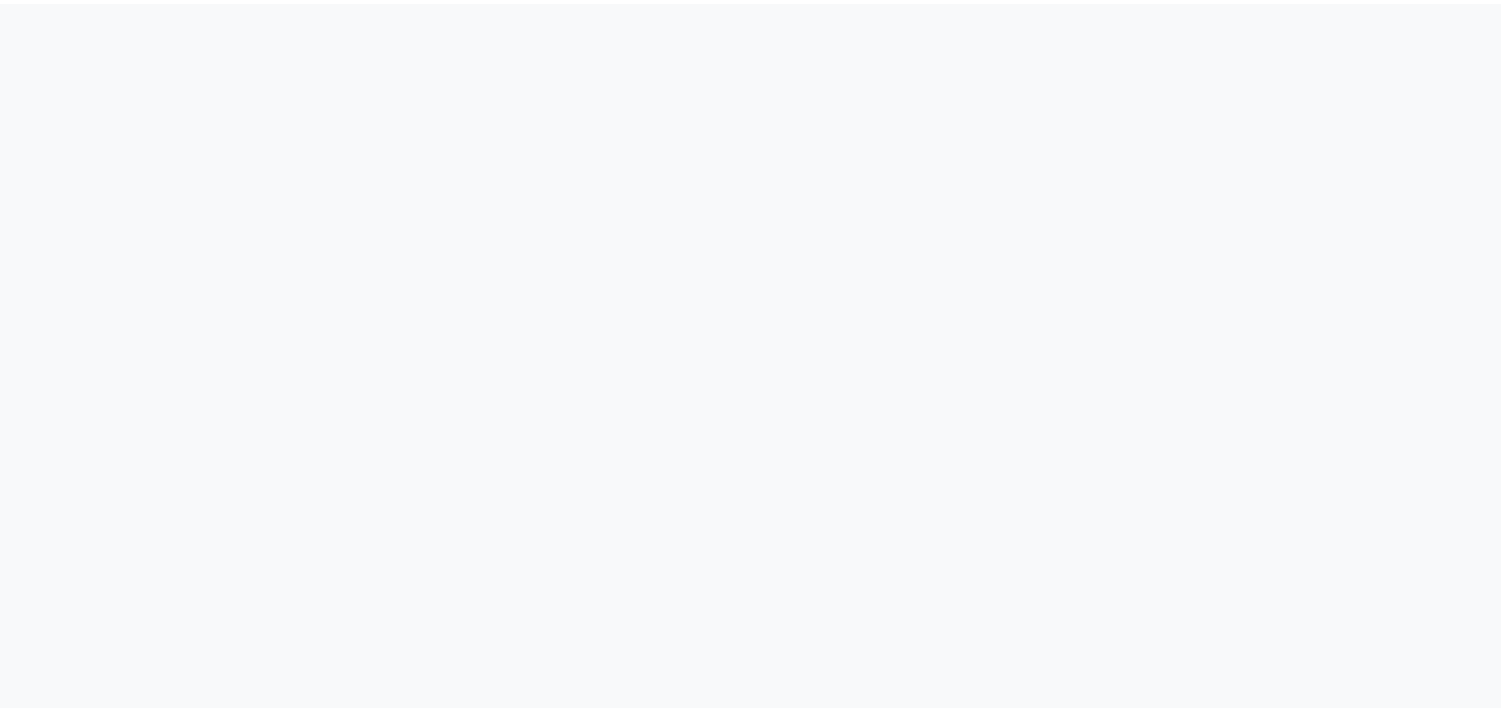 scroll, scrollTop: 0, scrollLeft: 0, axis: both 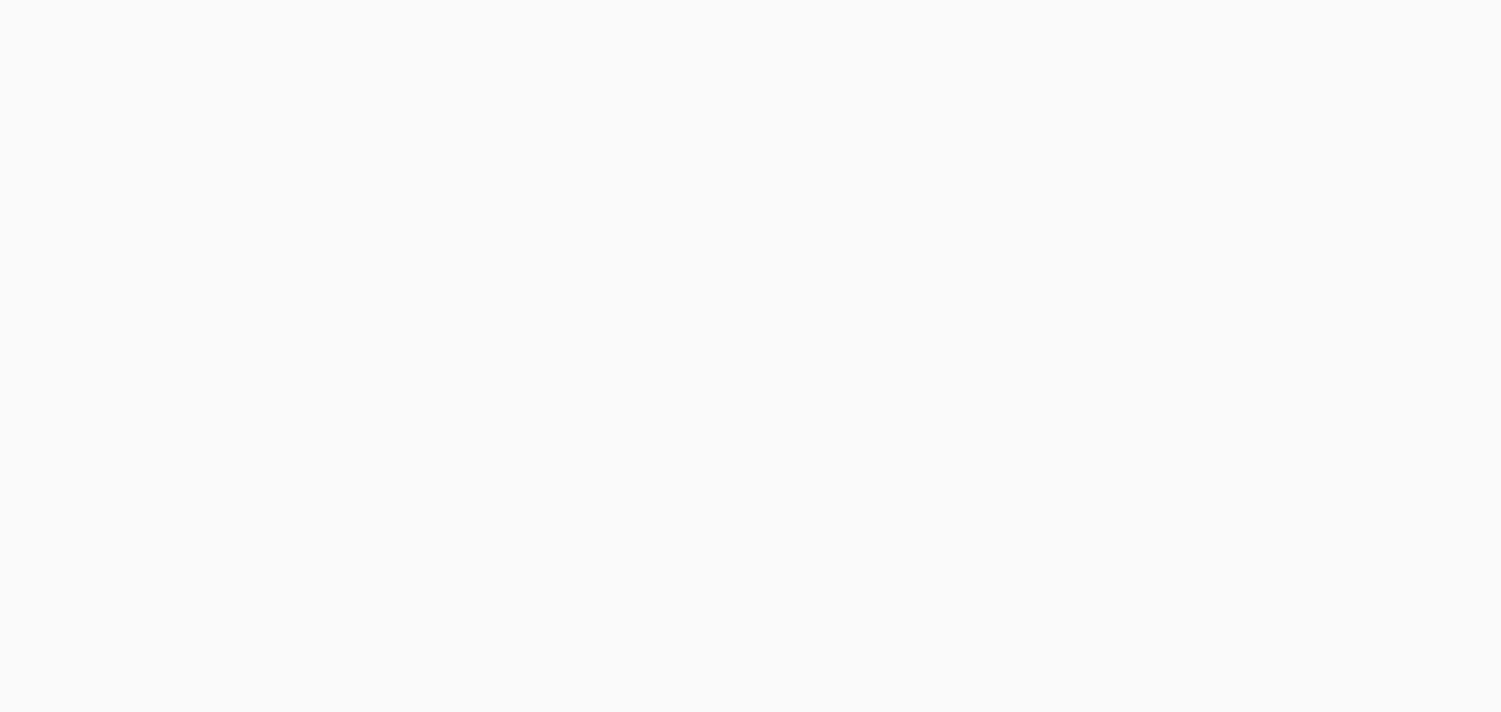 select on "75" 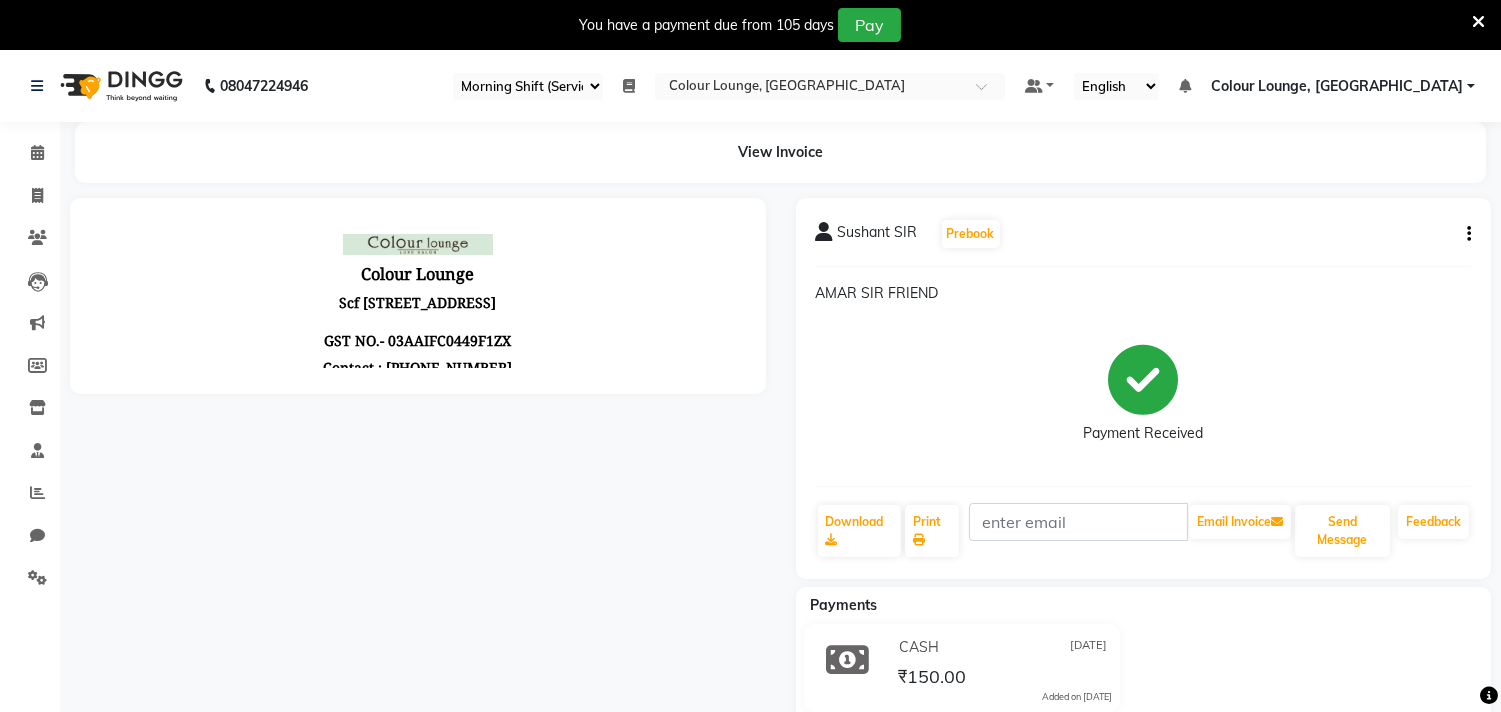 scroll, scrollTop: 0, scrollLeft: 0, axis: both 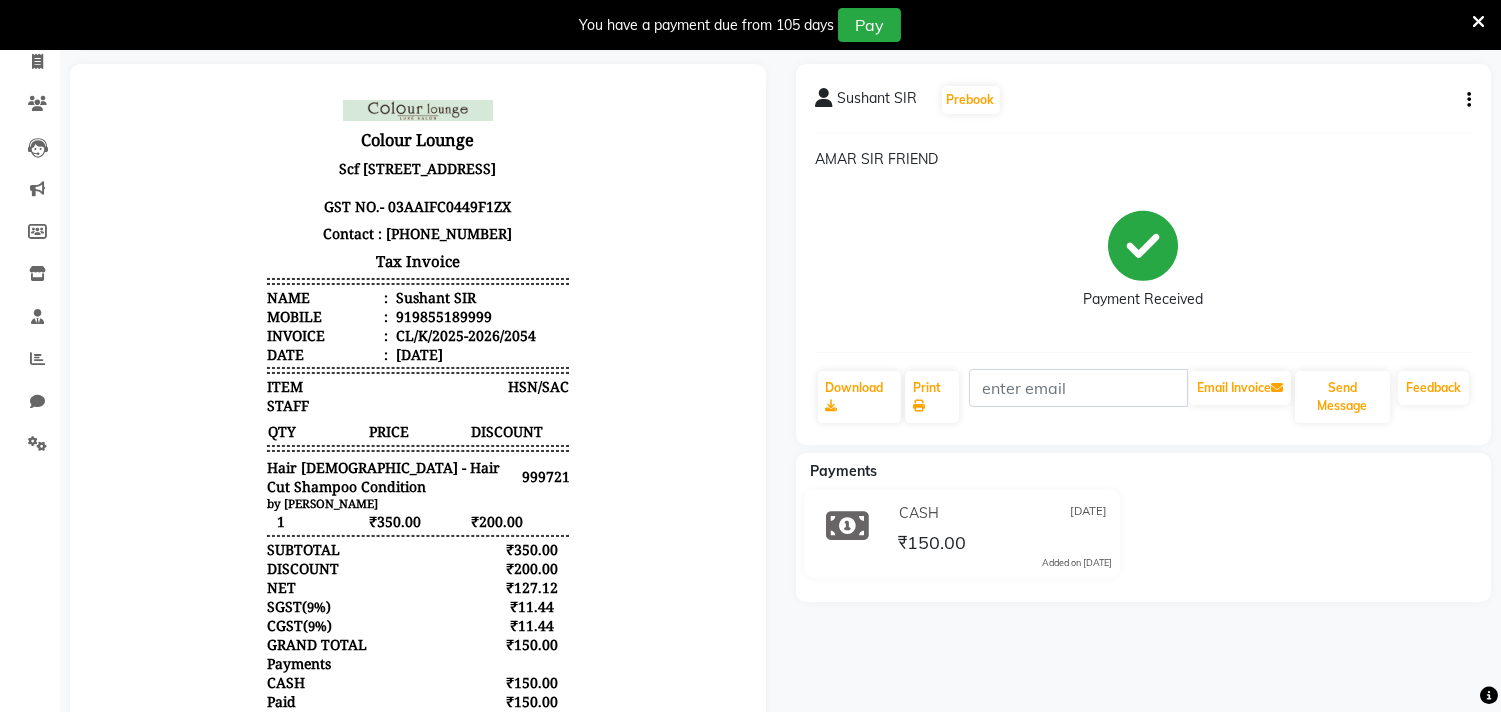 click at bounding box center (1478, 22) 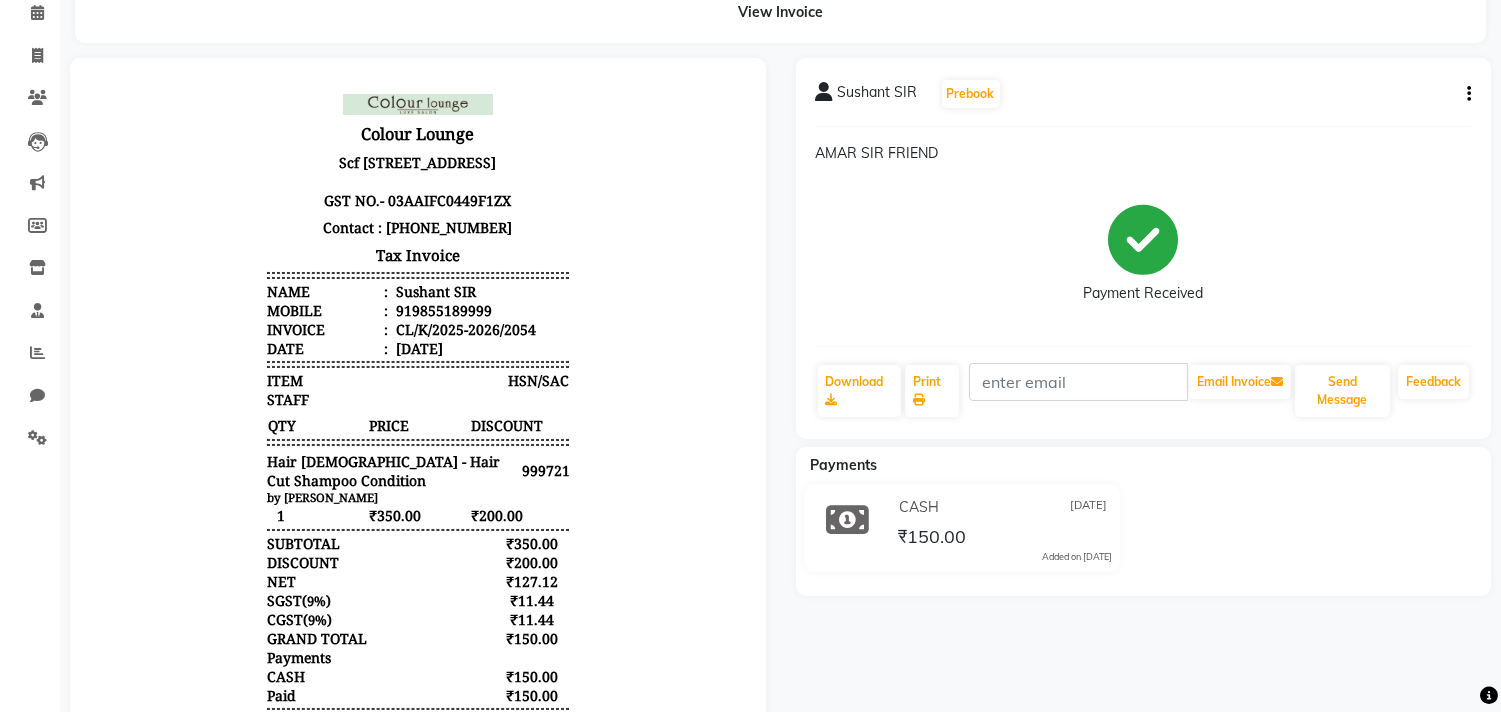 scroll, scrollTop: 25, scrollLeft: 0, axis: vertical 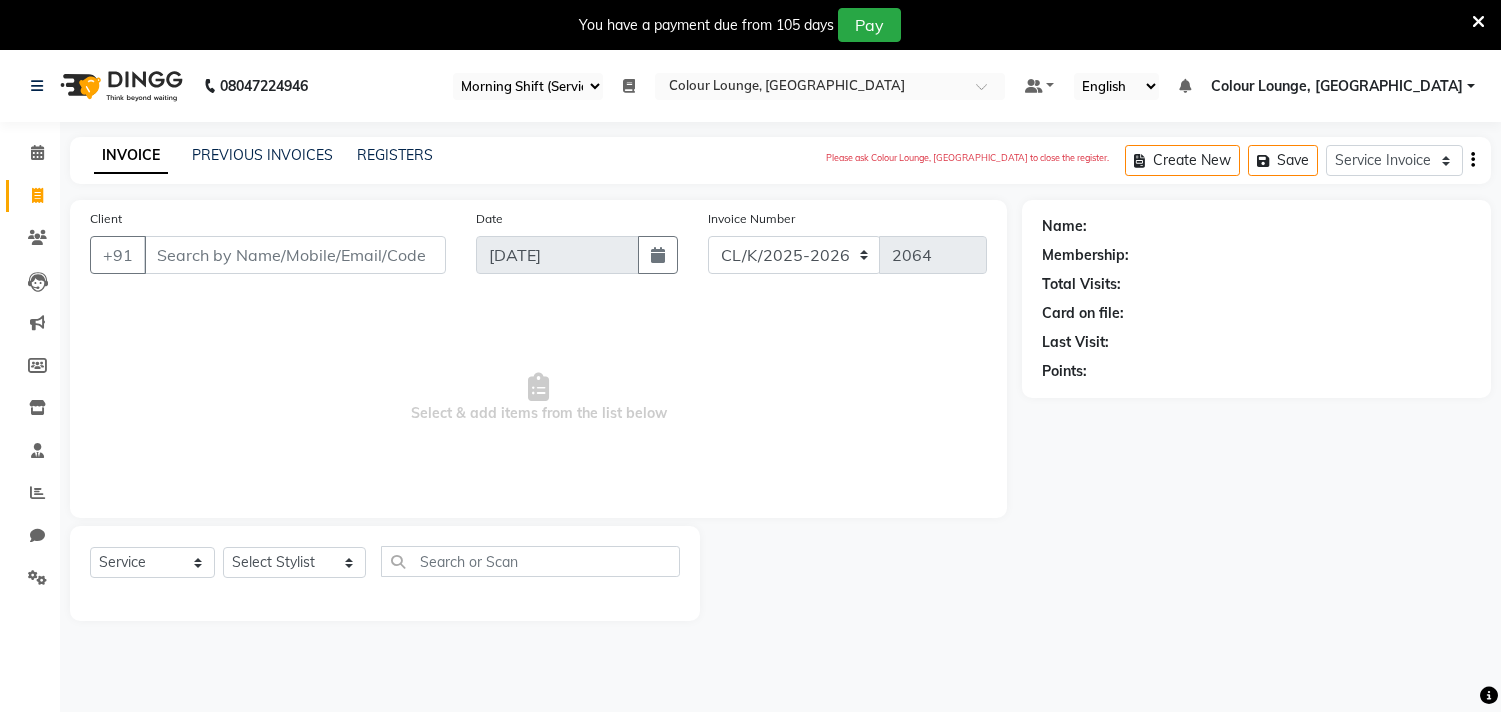 select on "75" 